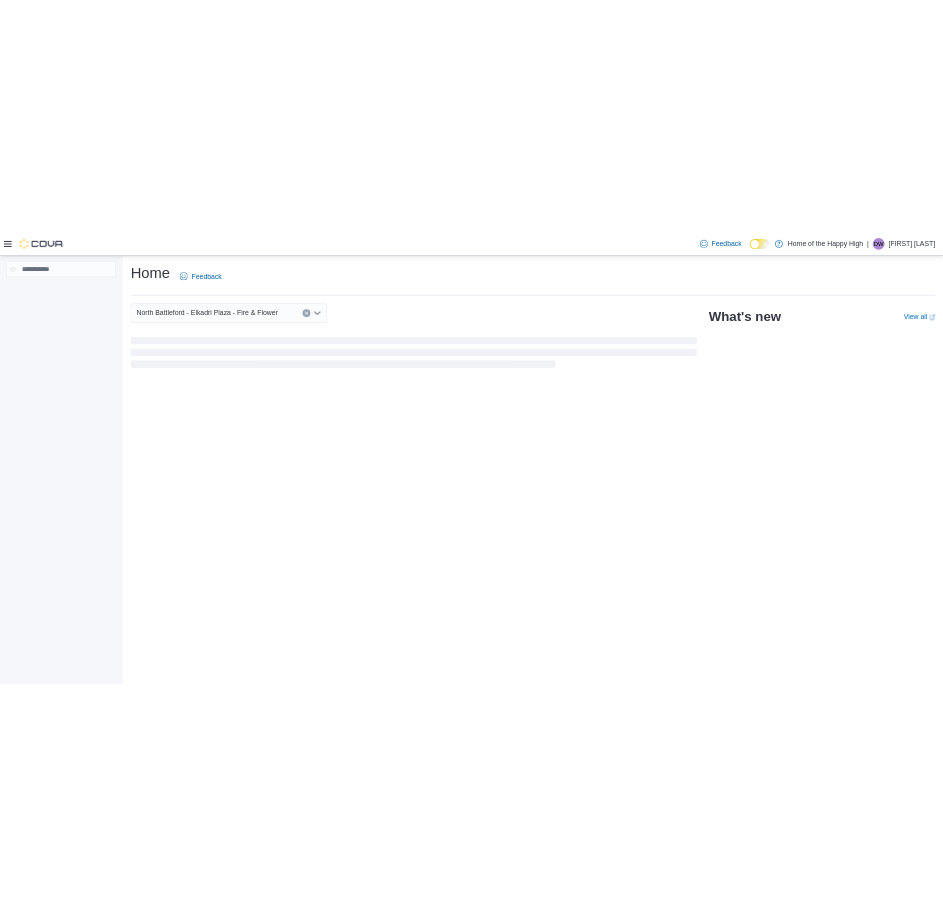 scroll, scrollTop: 0, scrollLeft: 0, axis: both 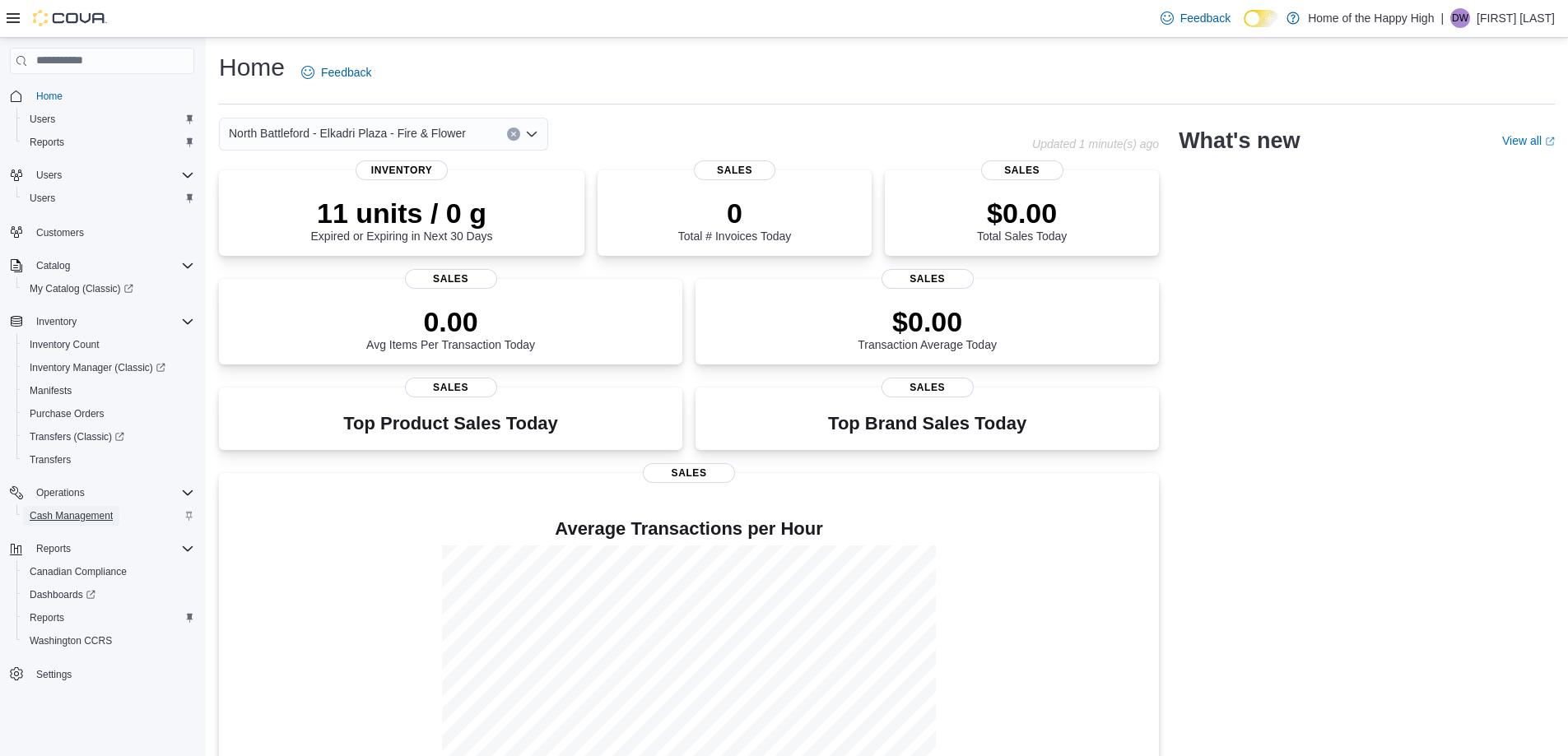 click on "Cash Management" at bounding box center [71, 516] 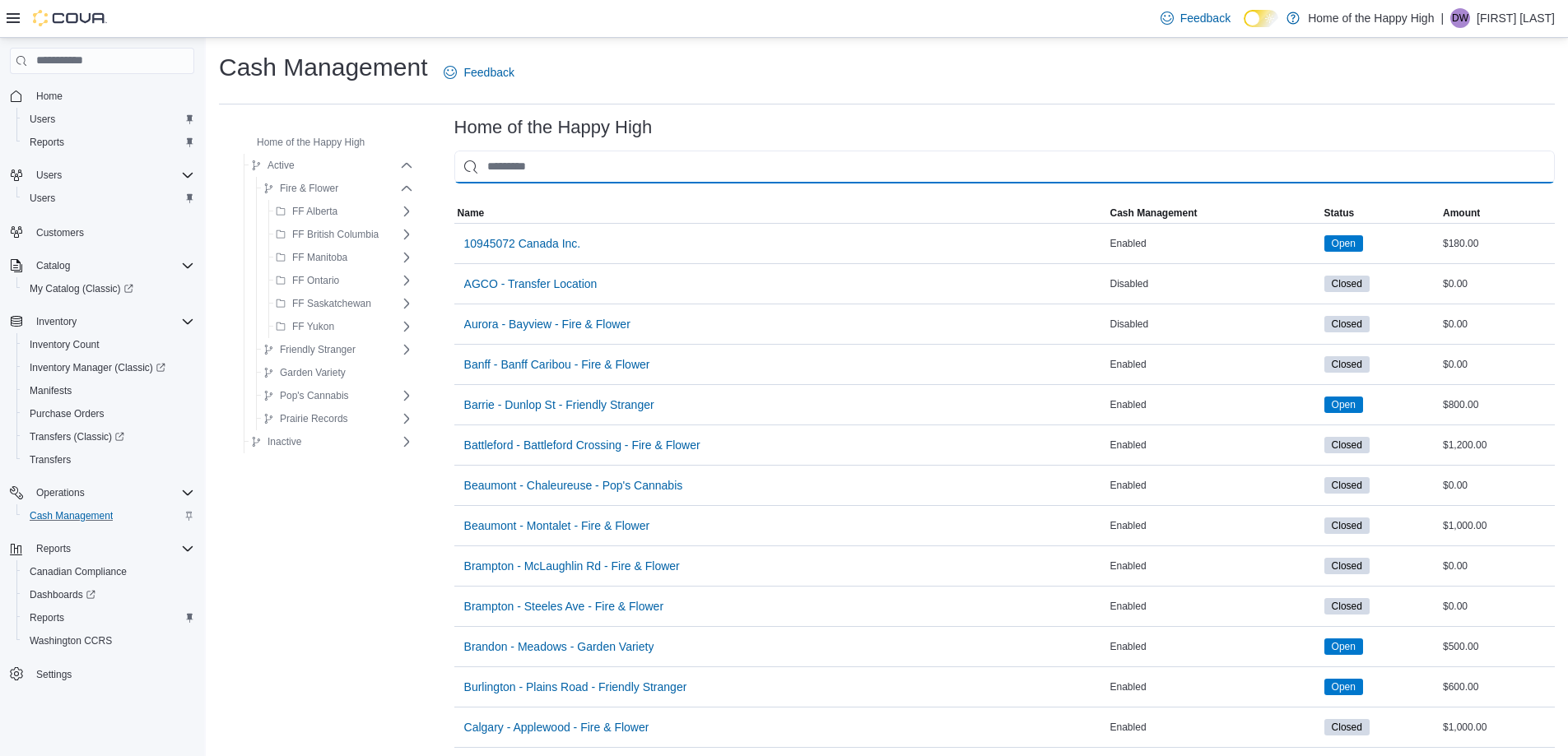 click at bounding box center [1004, 167] 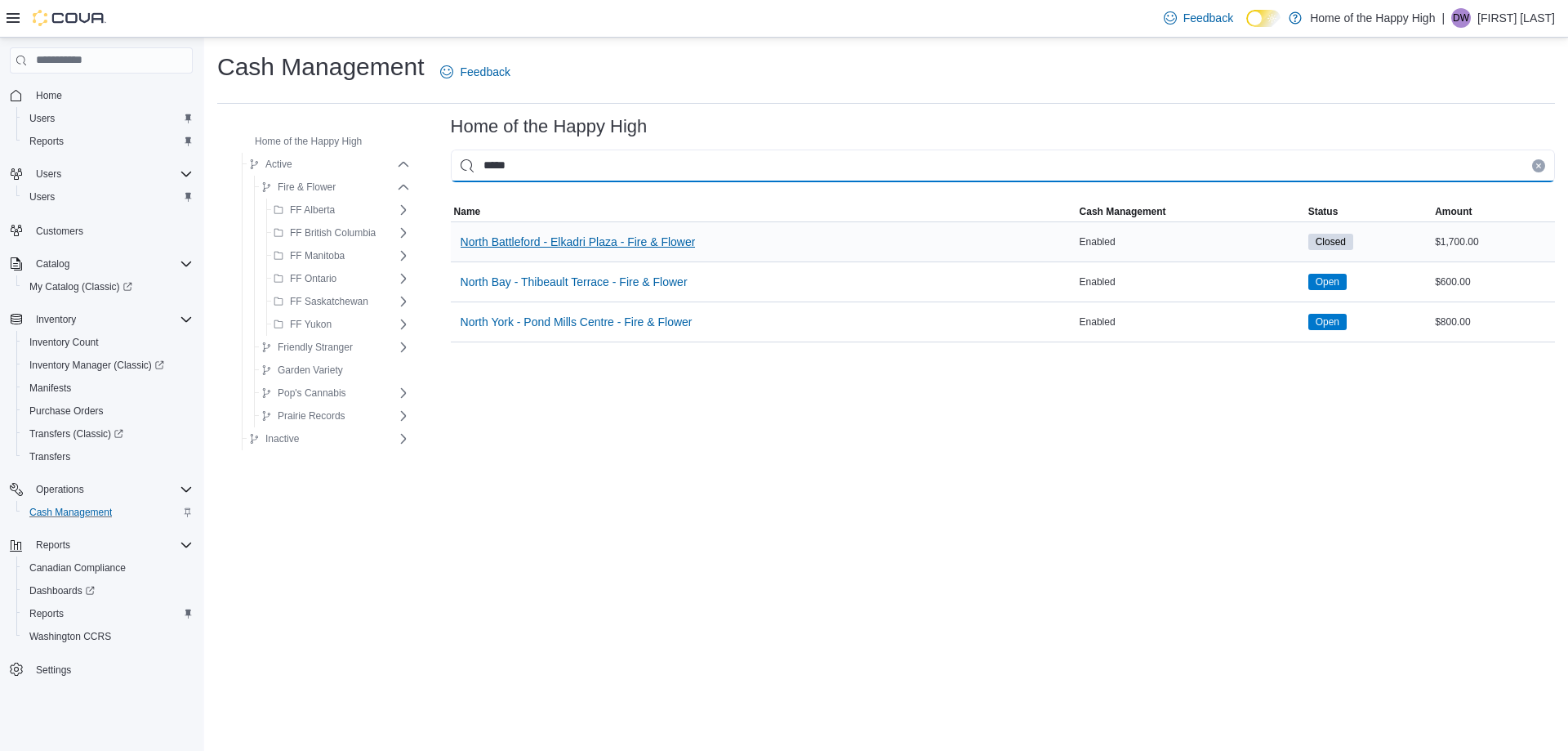 type on "*****" 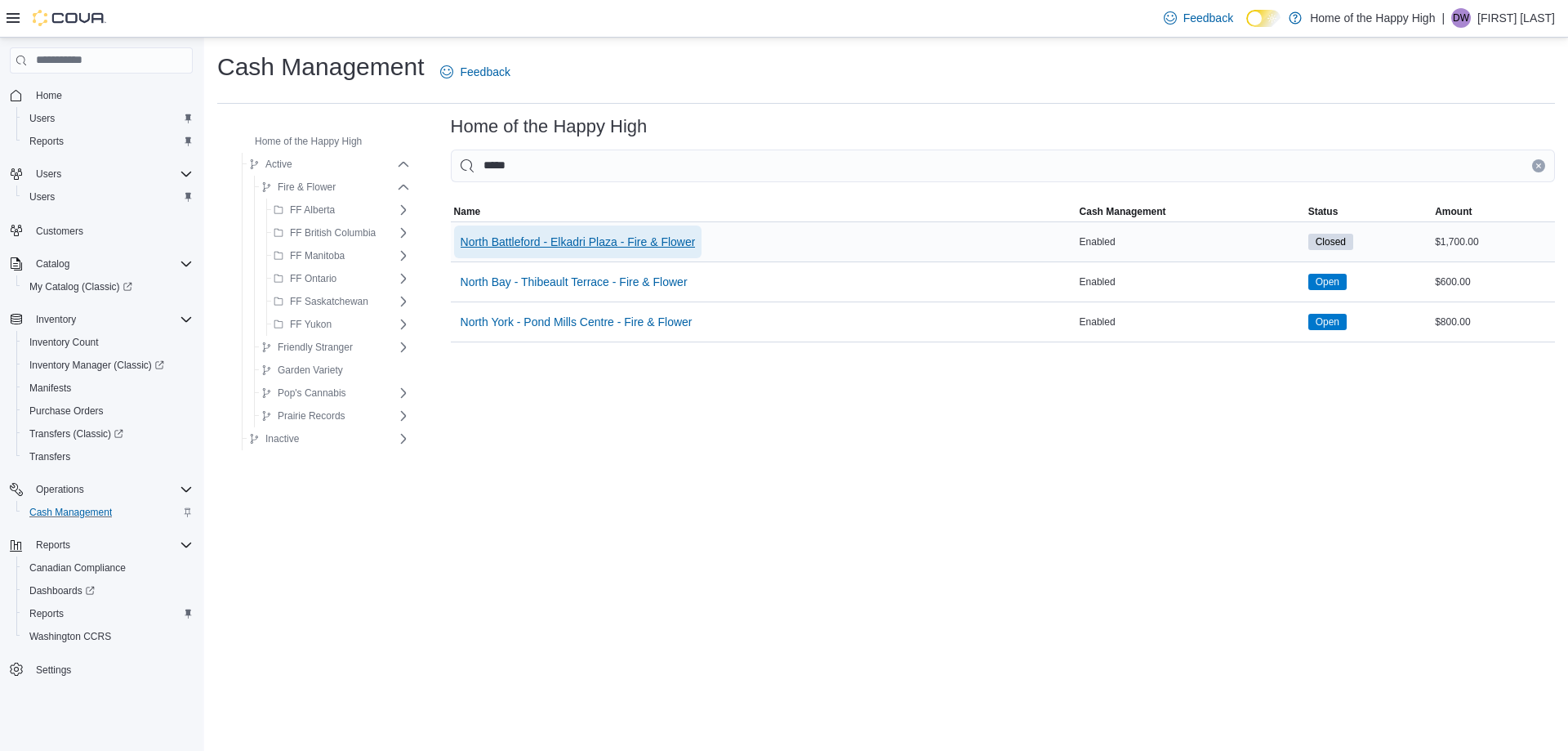 click on "North Battleford - Elkadri Plaza - Fire & Flower" at bounding box center [578, 242] 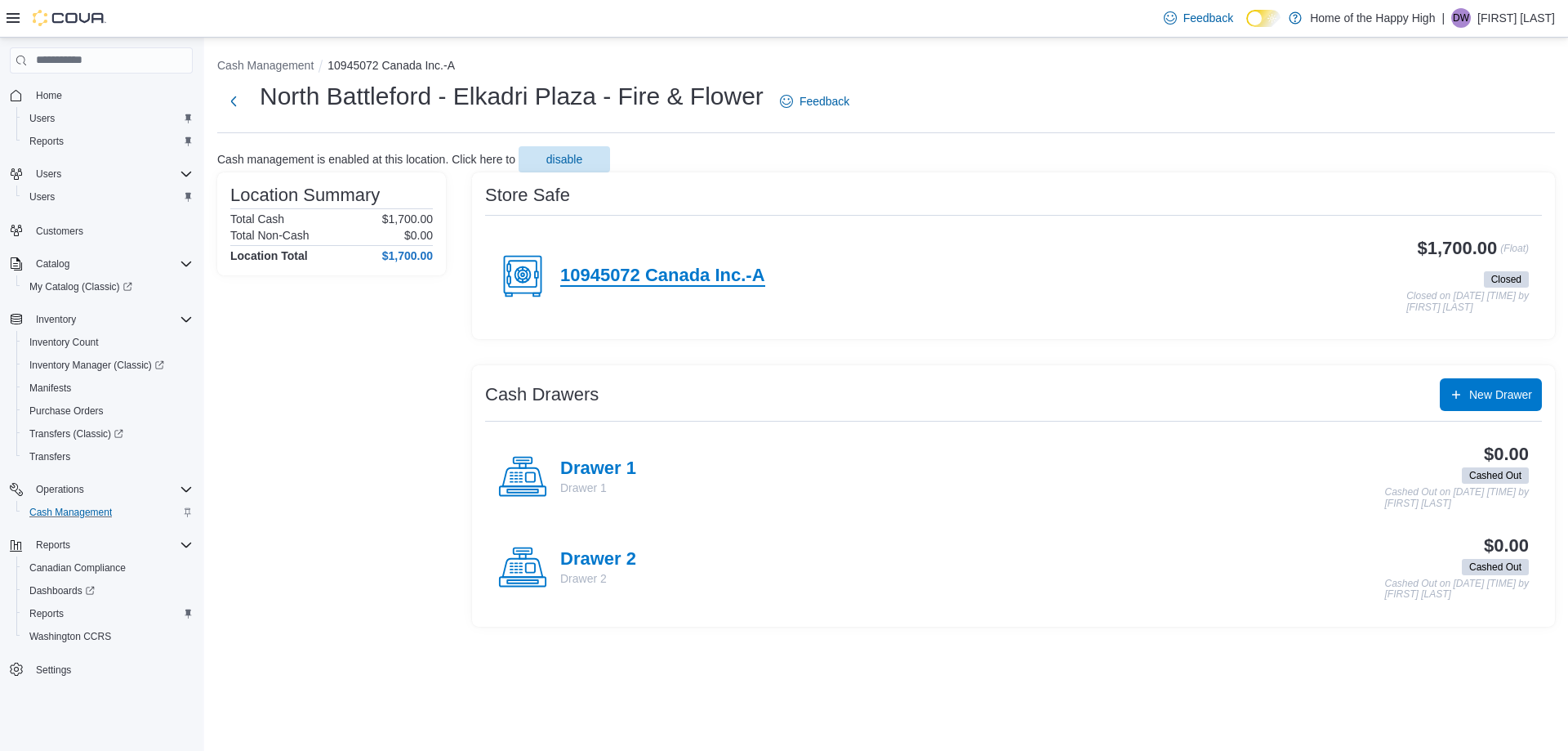 click on "10945072 Canada Inc.-A" at bounding box center [662, 276] 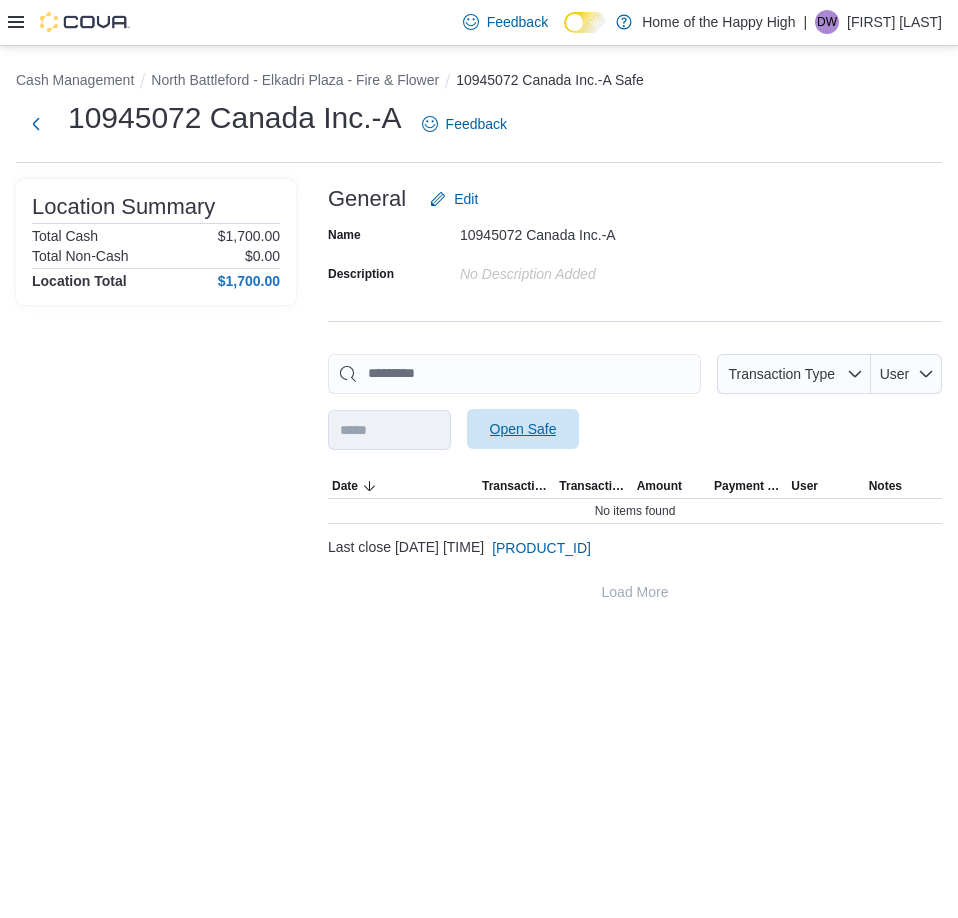 click on "Open Safe" at bounding box center (523, 429) 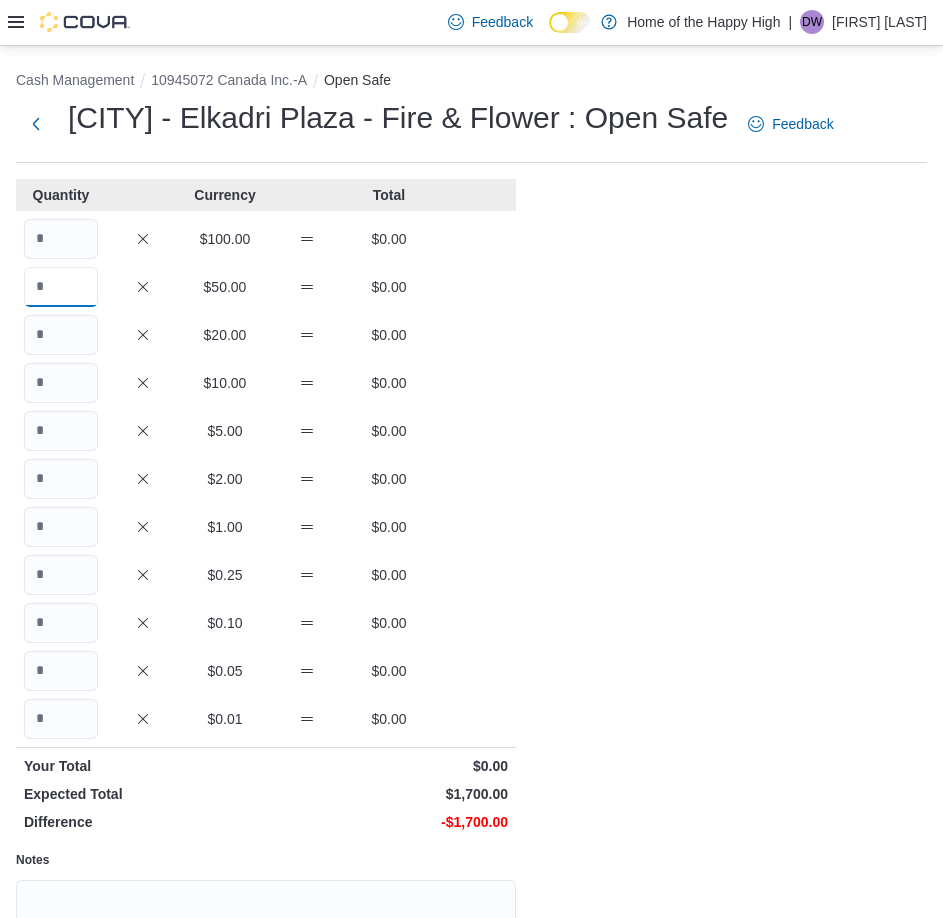 click at bounding box center [61, 287] 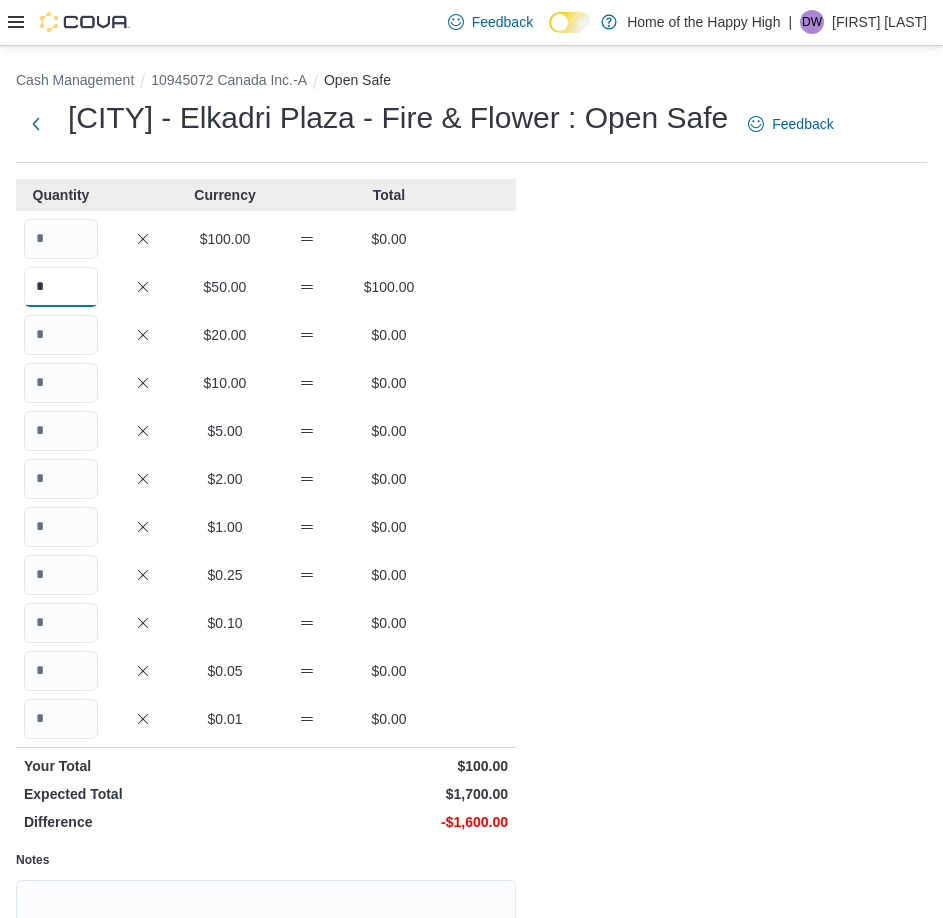 type on "*" 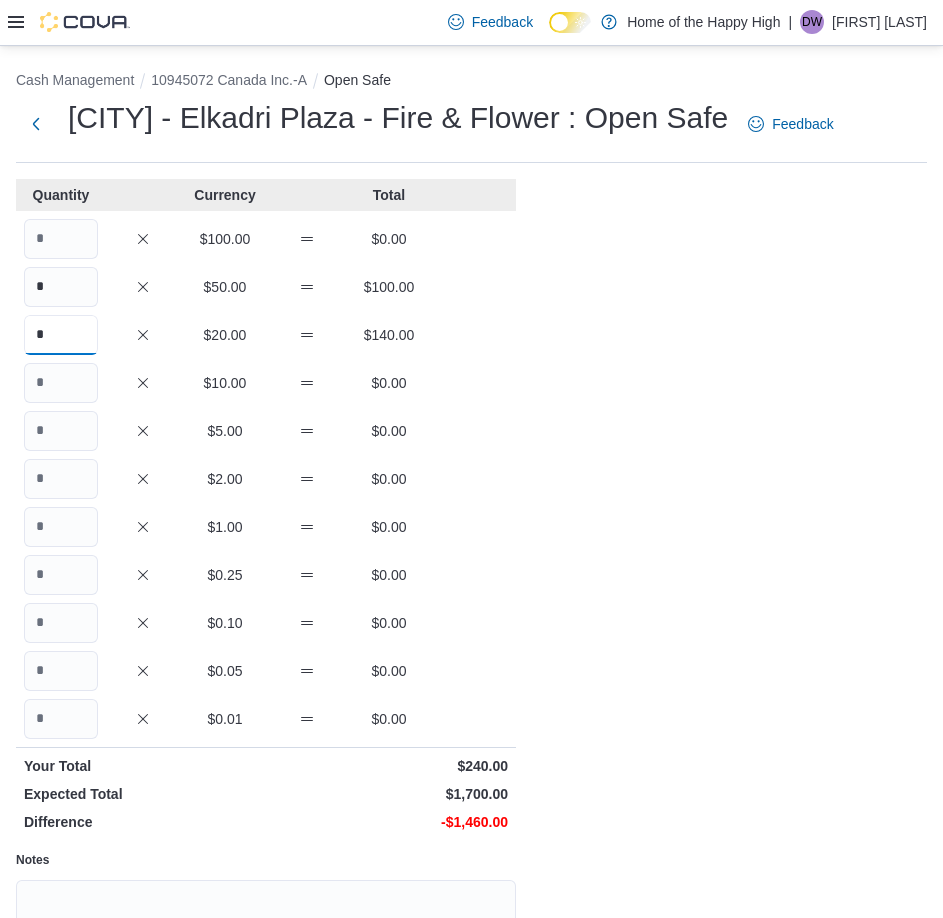type on "*" 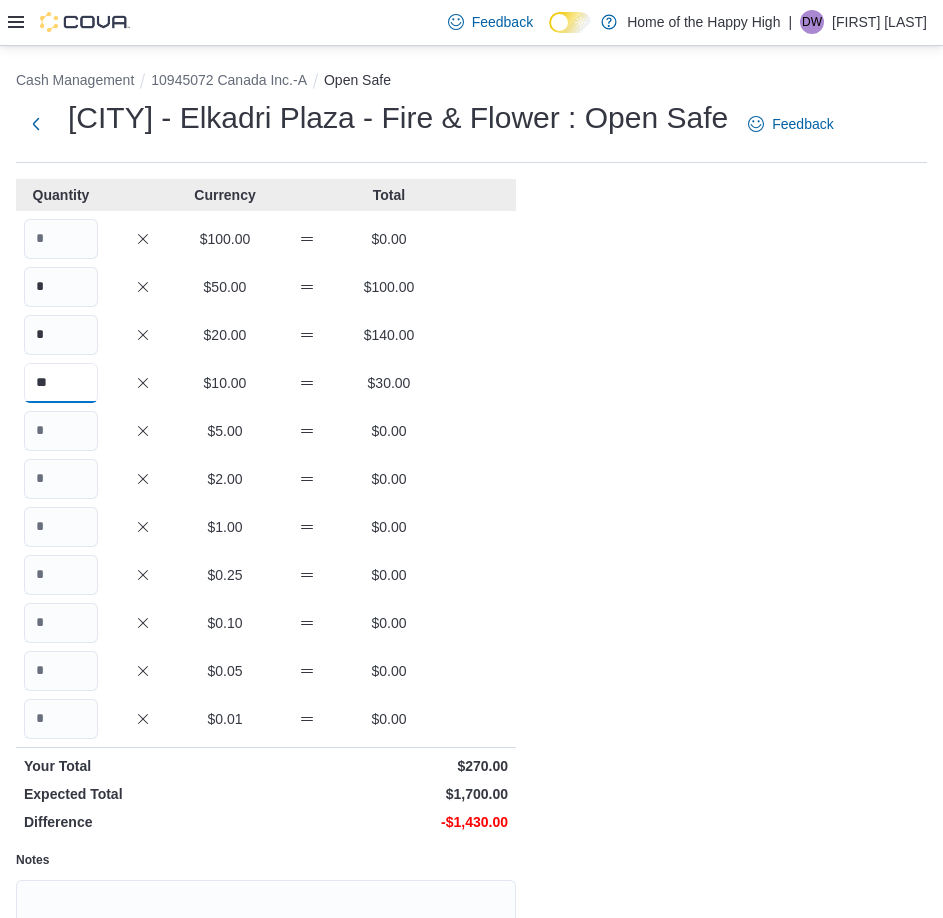 type on "**" 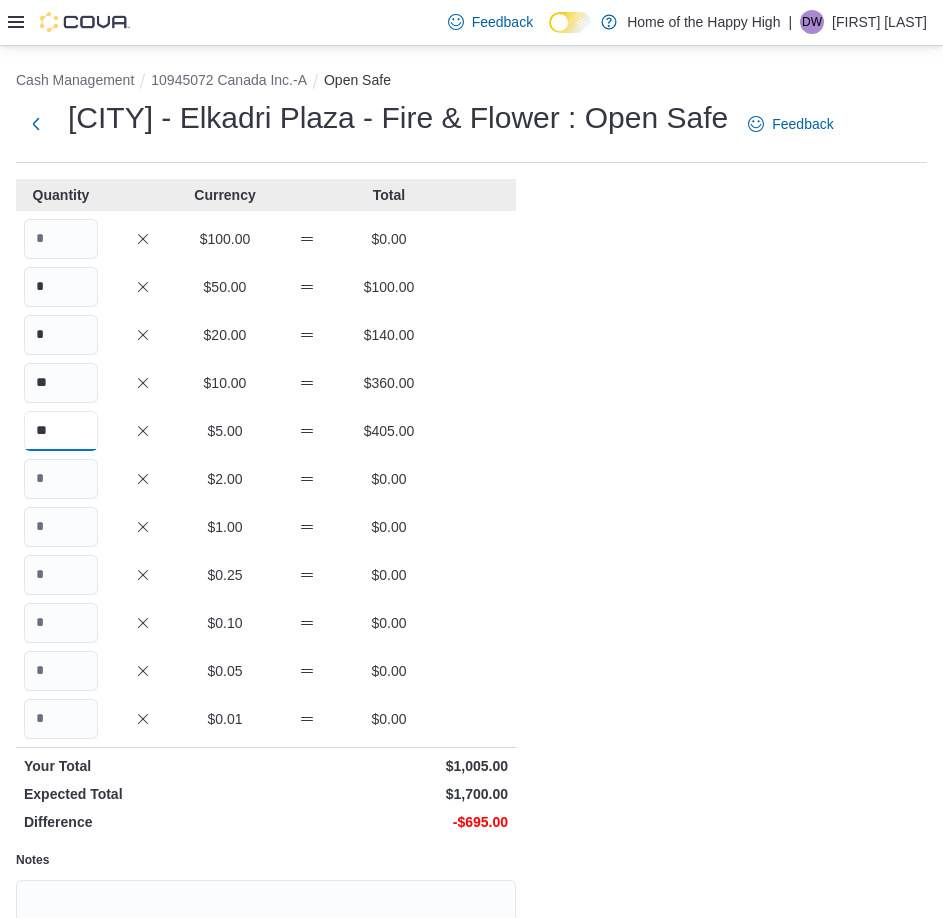 type on "**" 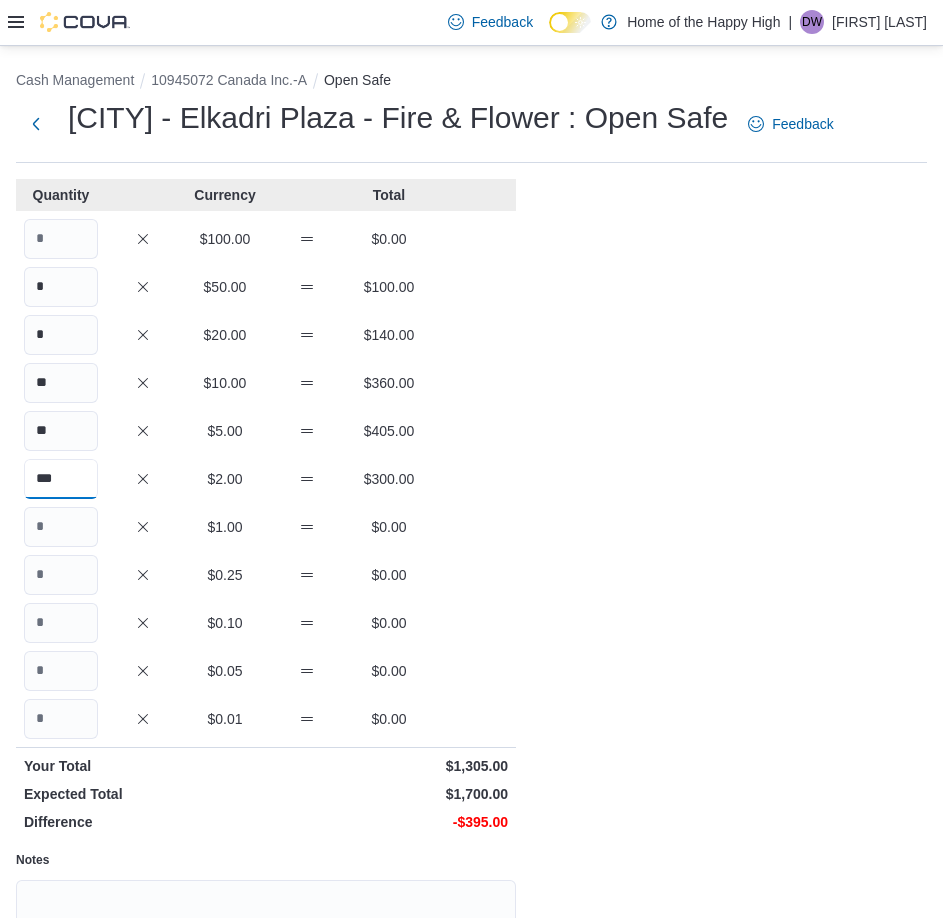 type on "***" 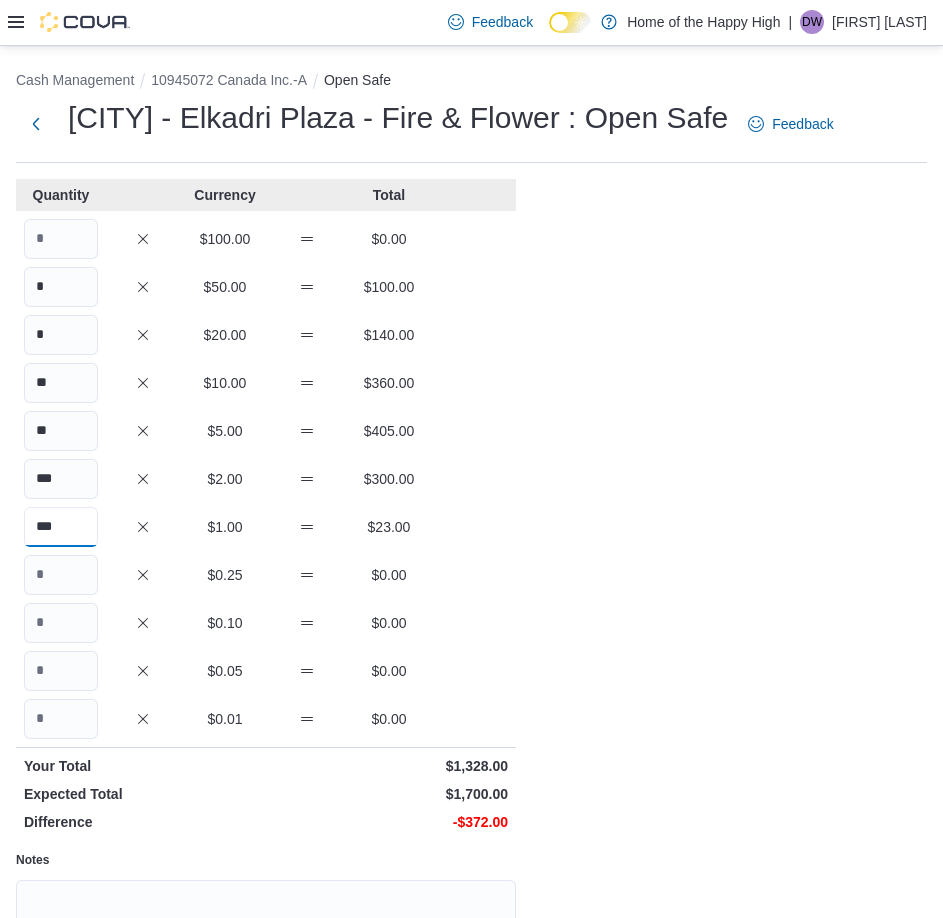 type on "***" 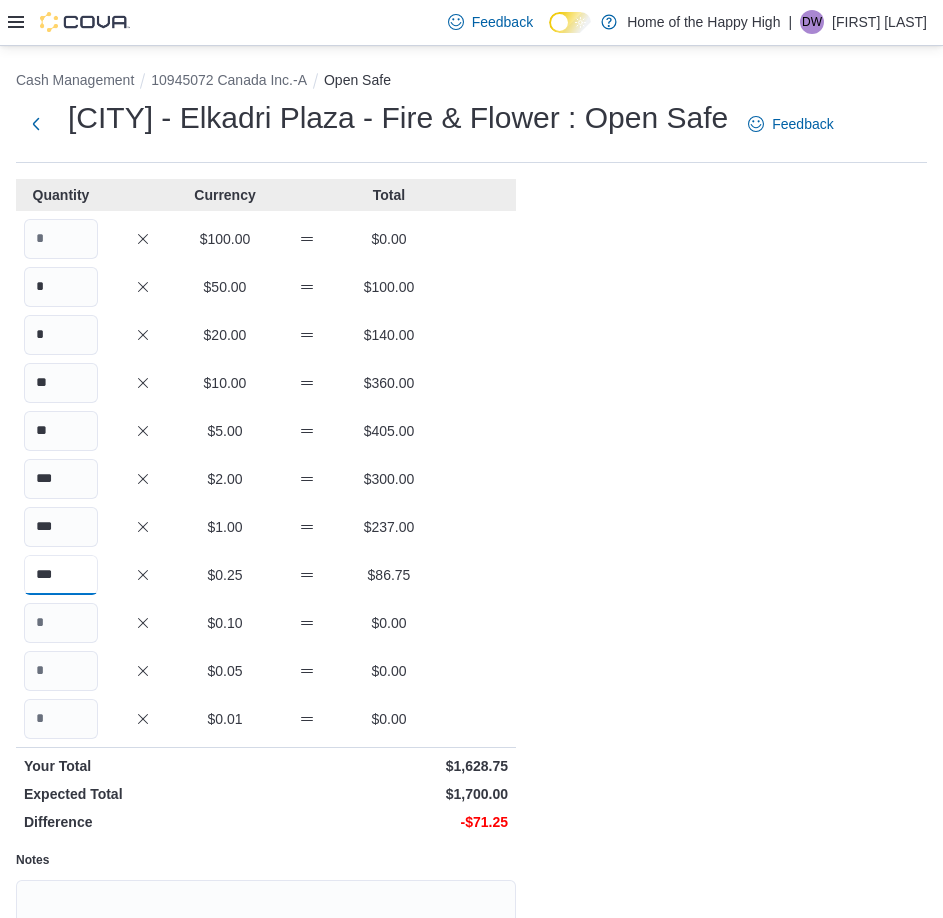 type on "***" 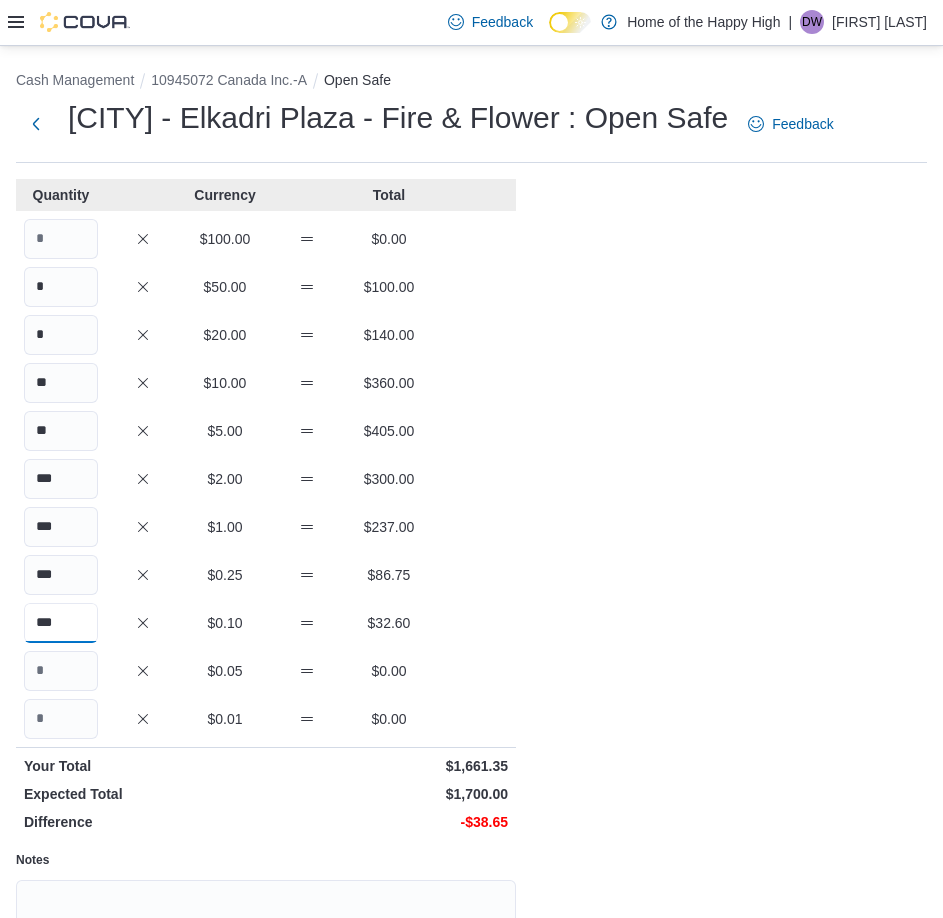 type on "***" 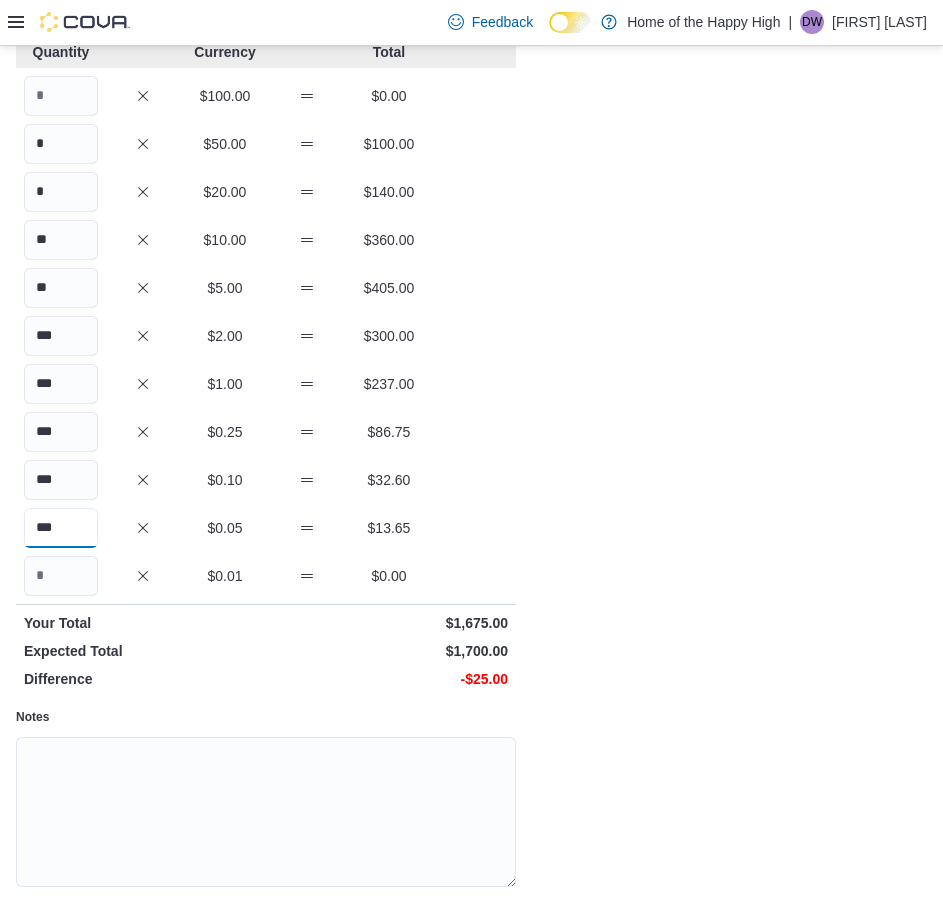 scroll, scrollTop: 239, scrollLeft: 0, axis: vertical 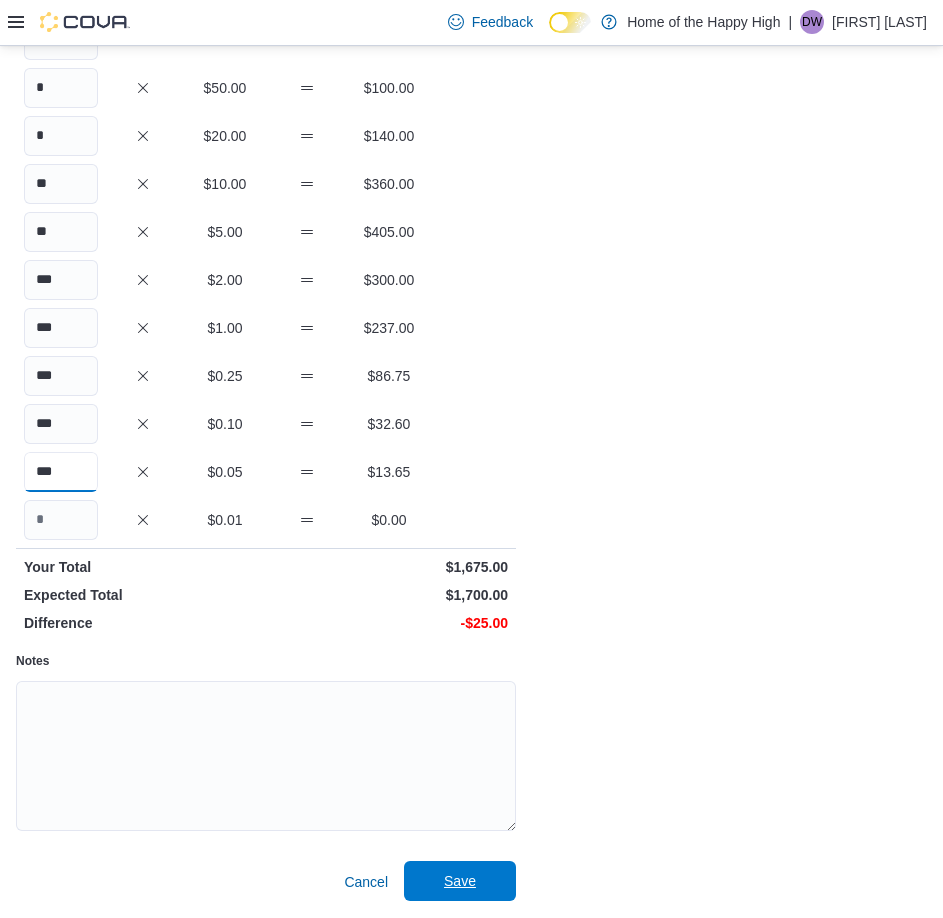 type on "***" 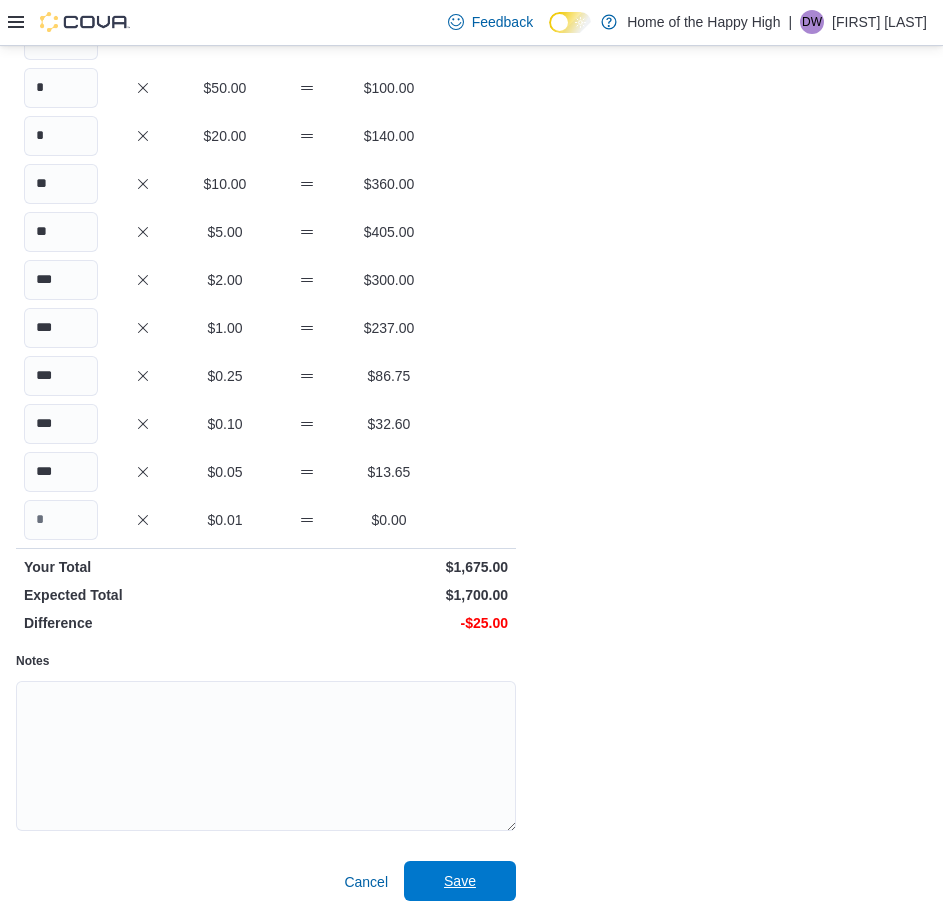 click on "Save" at bounding box center [460, 881] 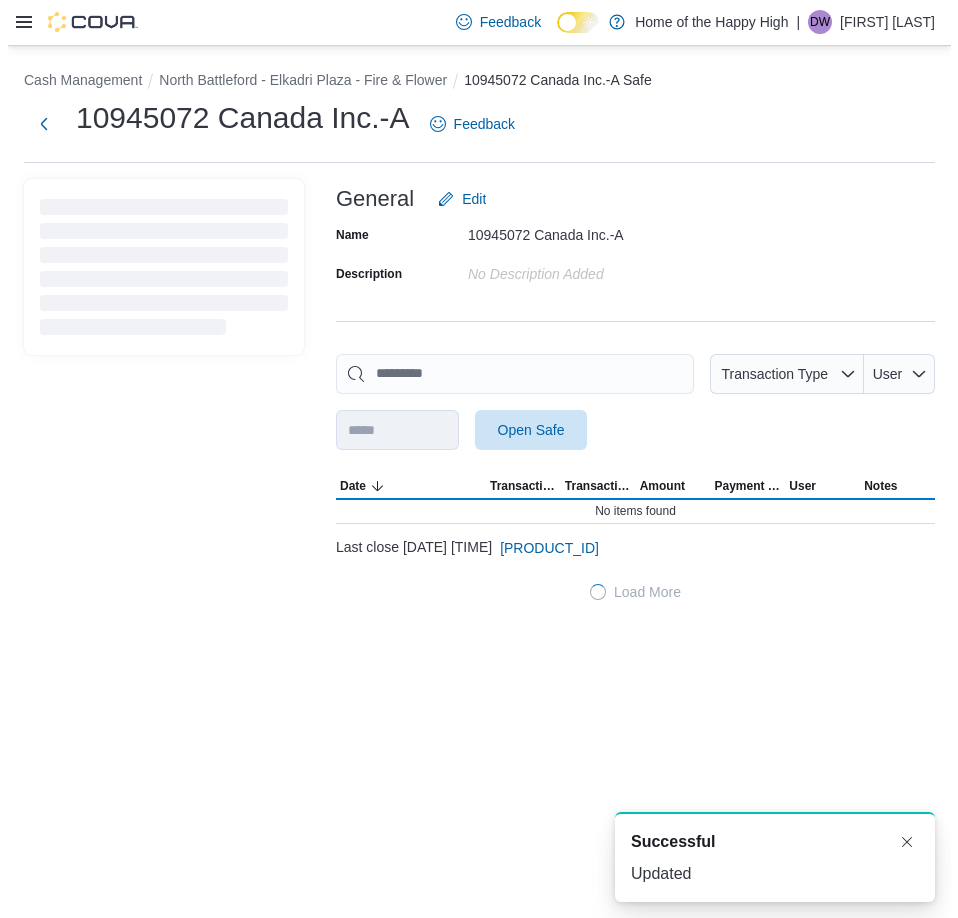 scroll, scrollTop: 0, scrollLeft: 0, axis: both 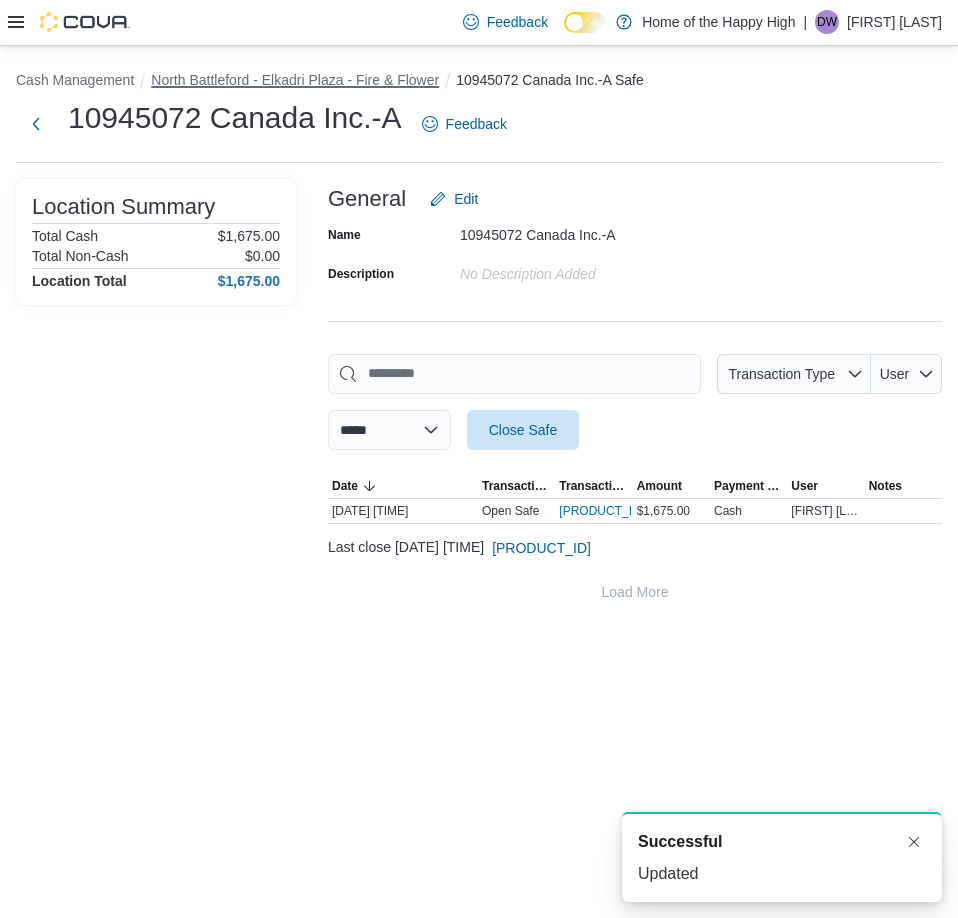click on "North Battleford - Elkadri Plaza - Fire & Flower" at bounding box center (295, 80) 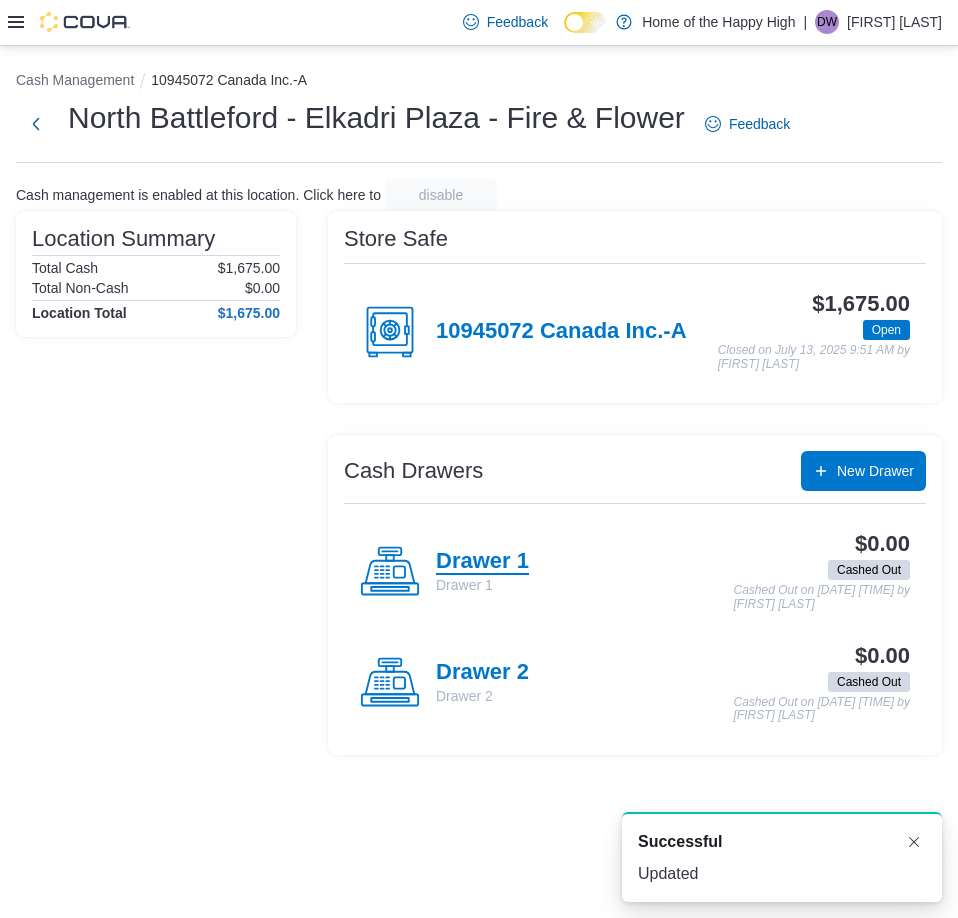 click on "Drawer 1" at bounding box center [482, 562] 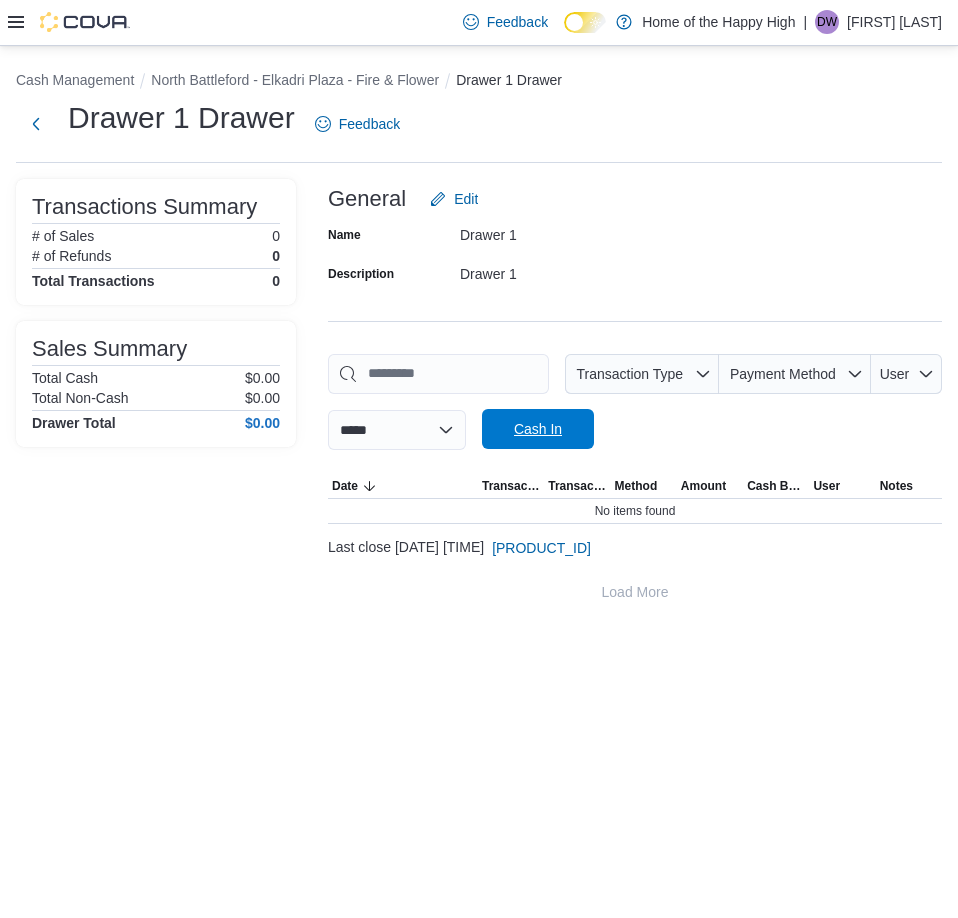 click on "Cash In" at bounding box center (538, 429) 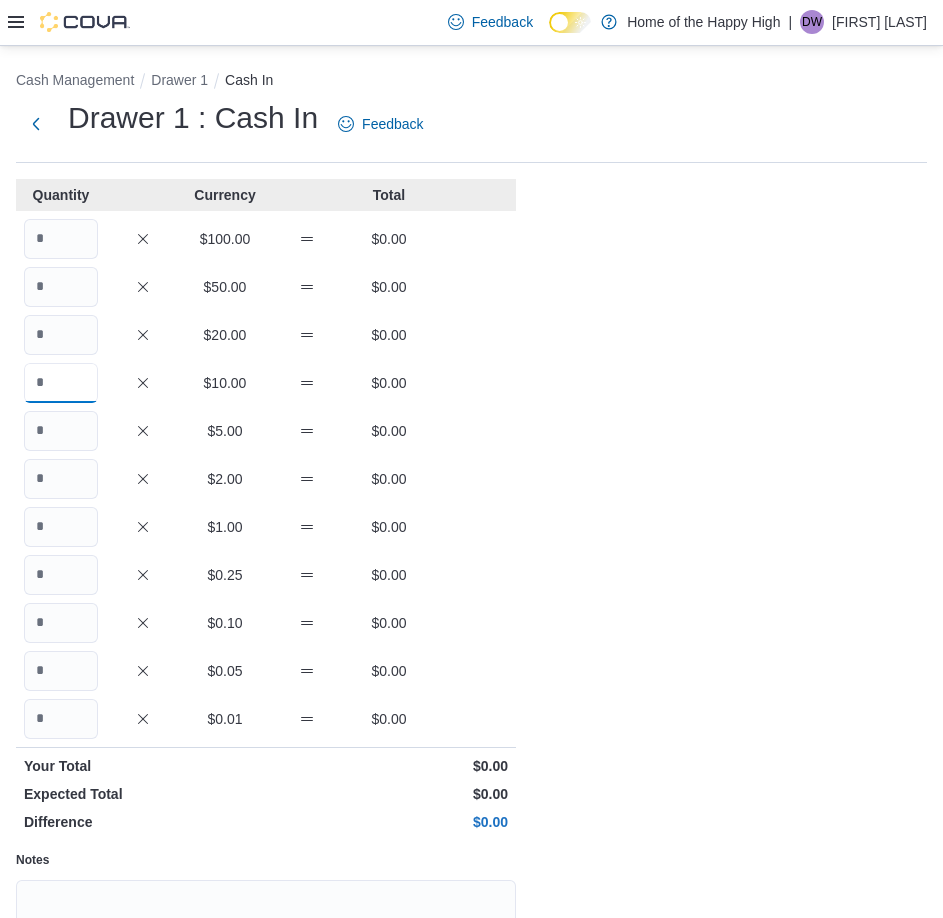 click at bounding box center [61, 383] 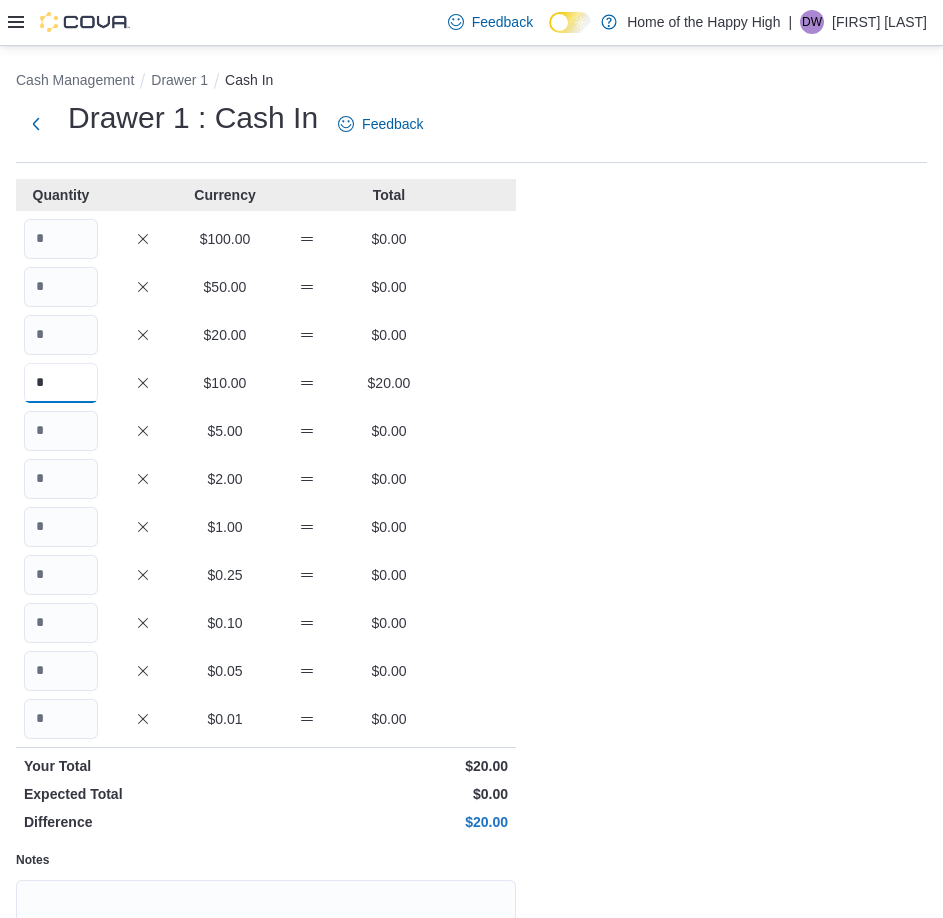 type on "*" 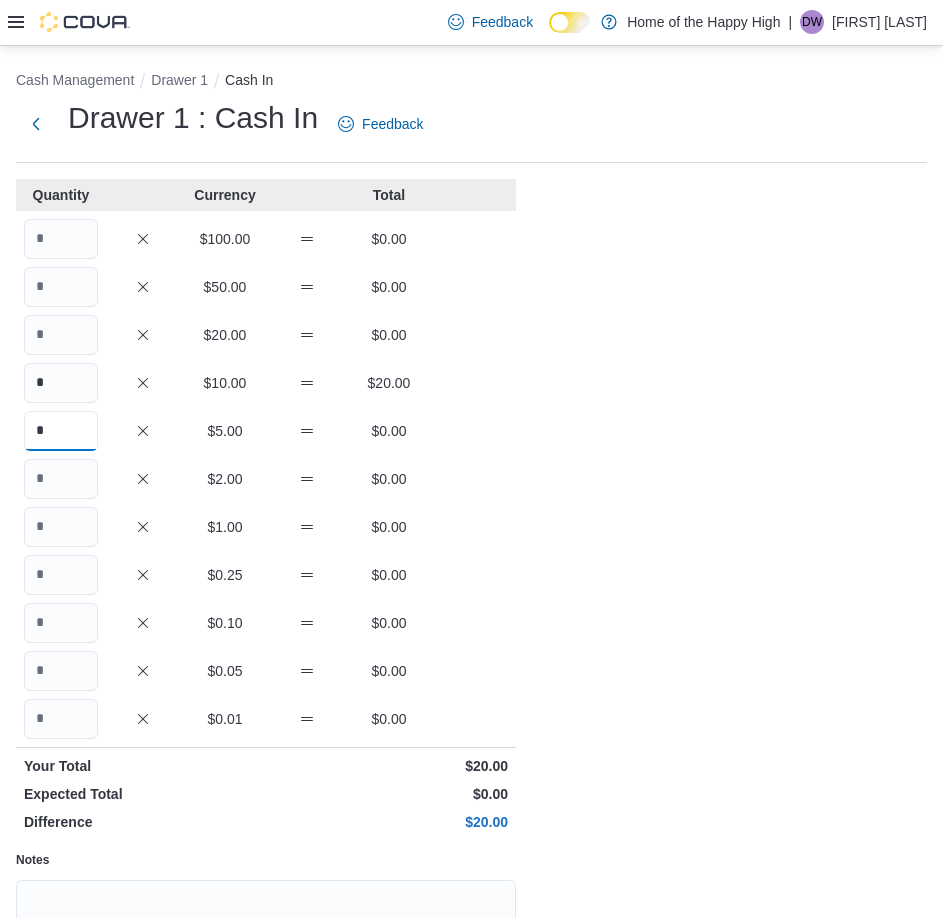 type on "*" 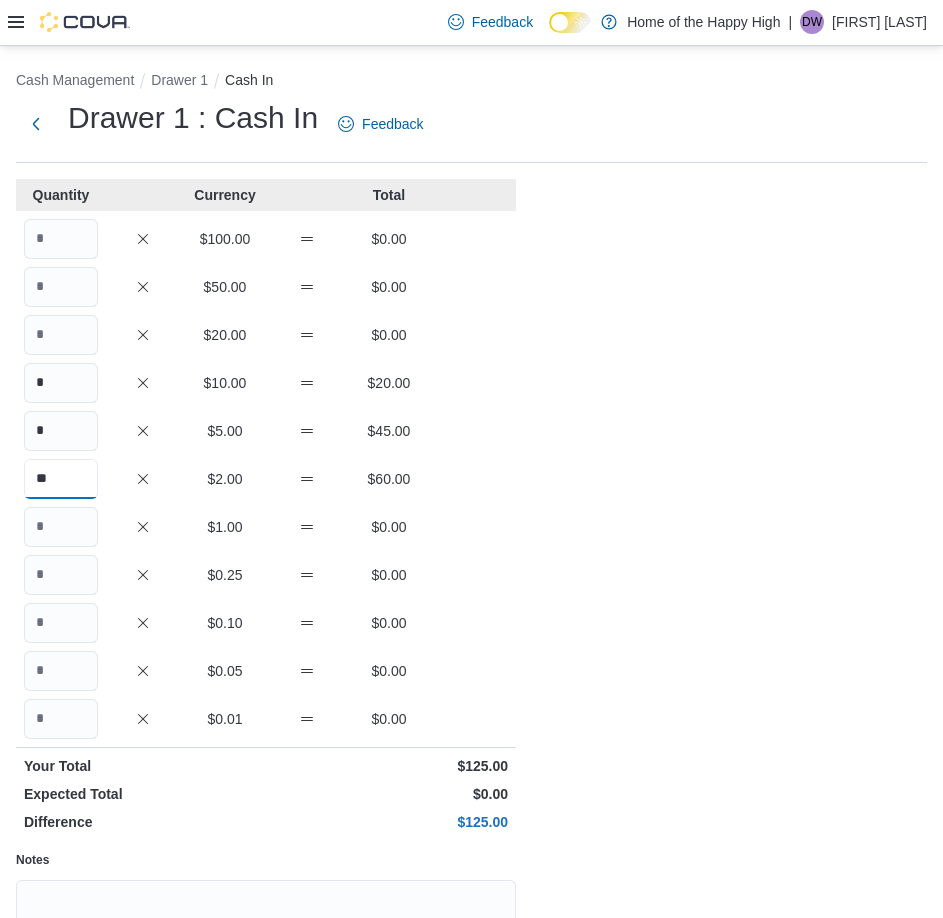 type on "**" 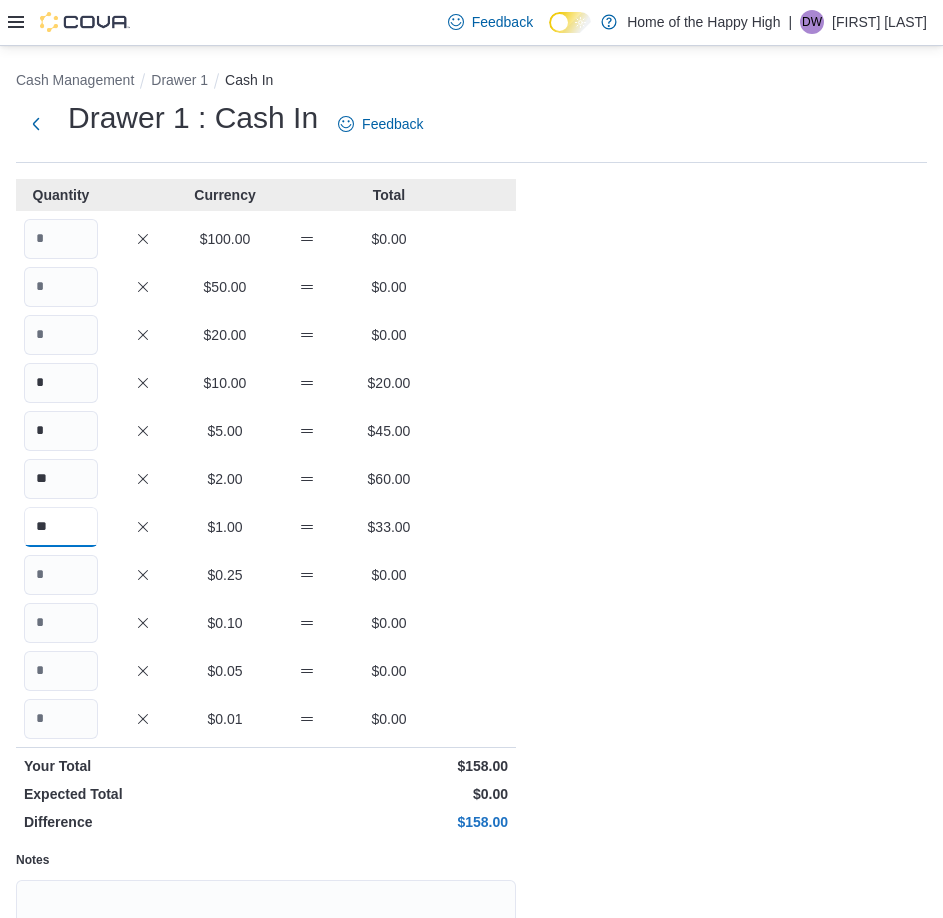 type on "**" 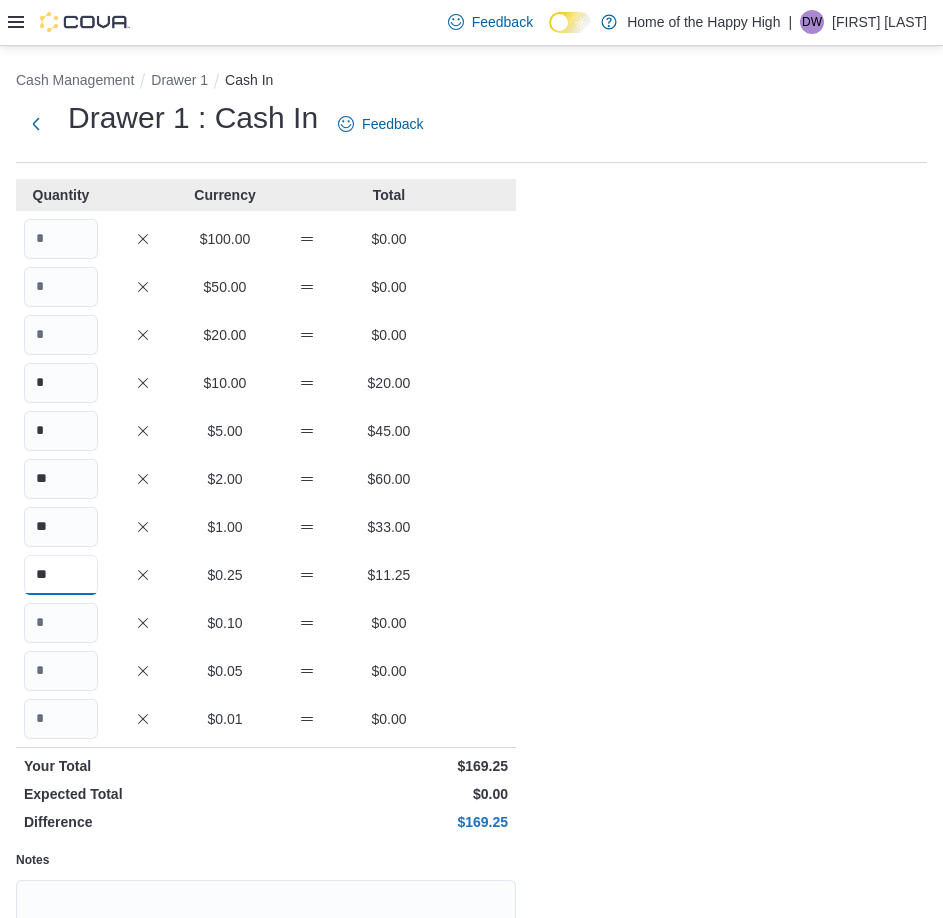 type on "**" 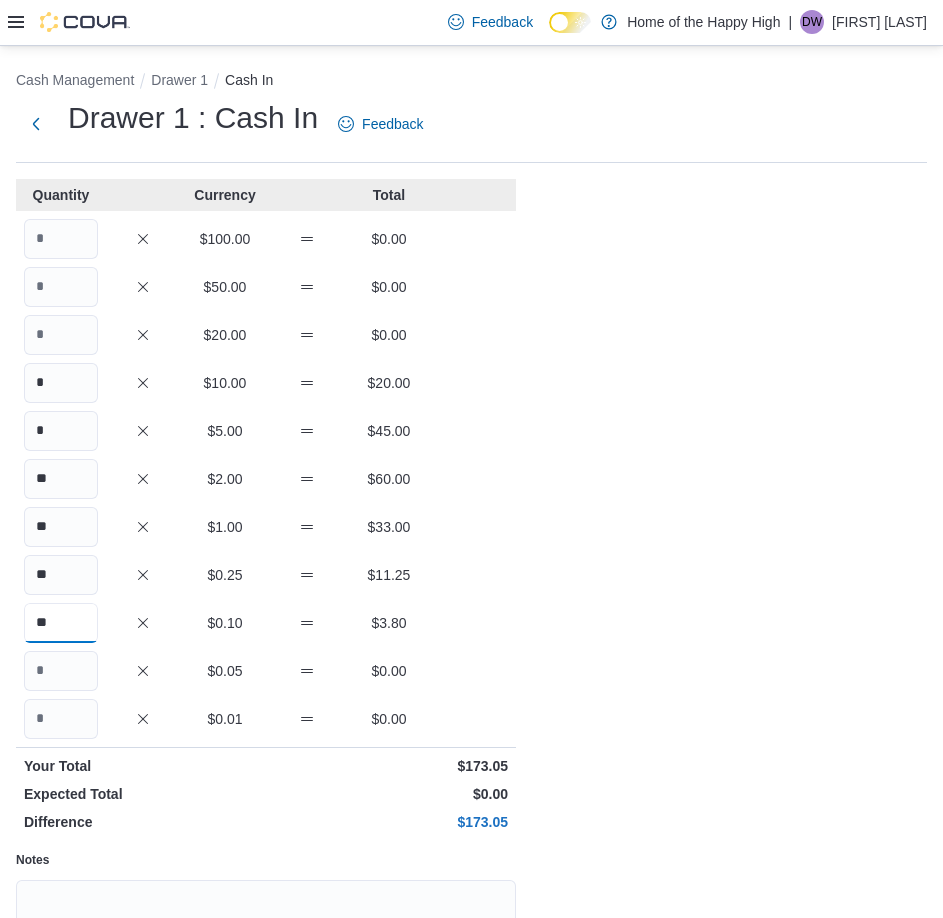 type on "**" 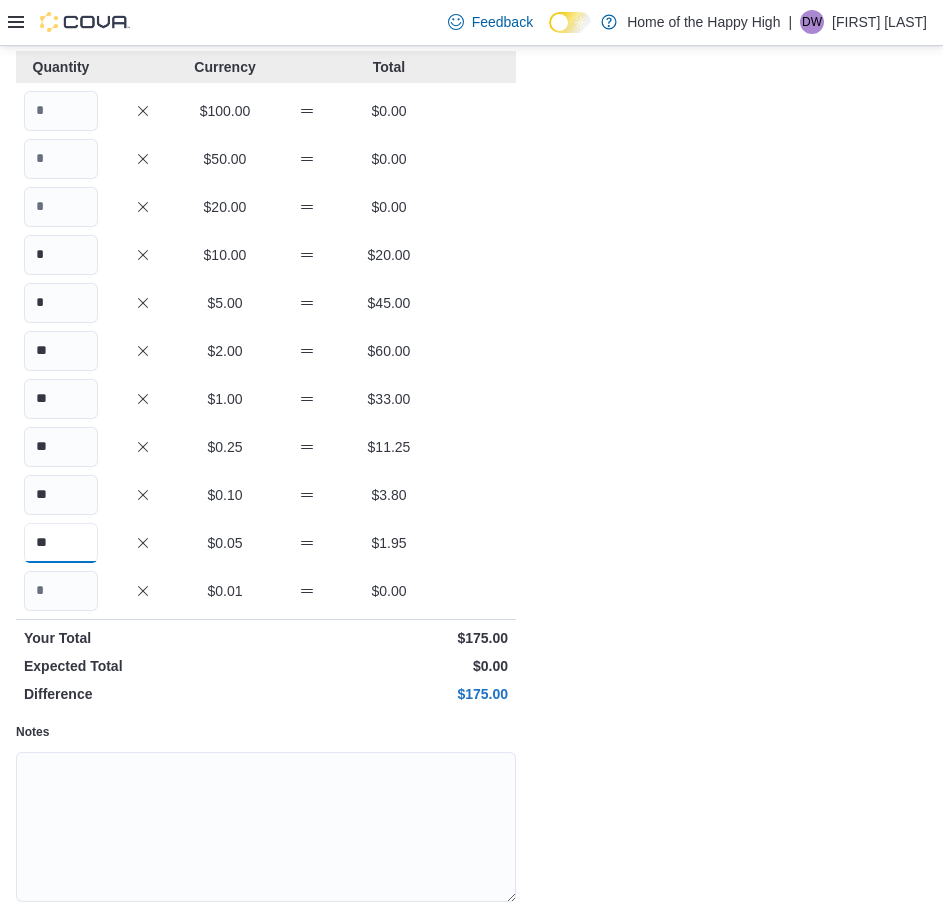 scroll, scrollTop: 199, scrollLeft: 0, axis: vertical 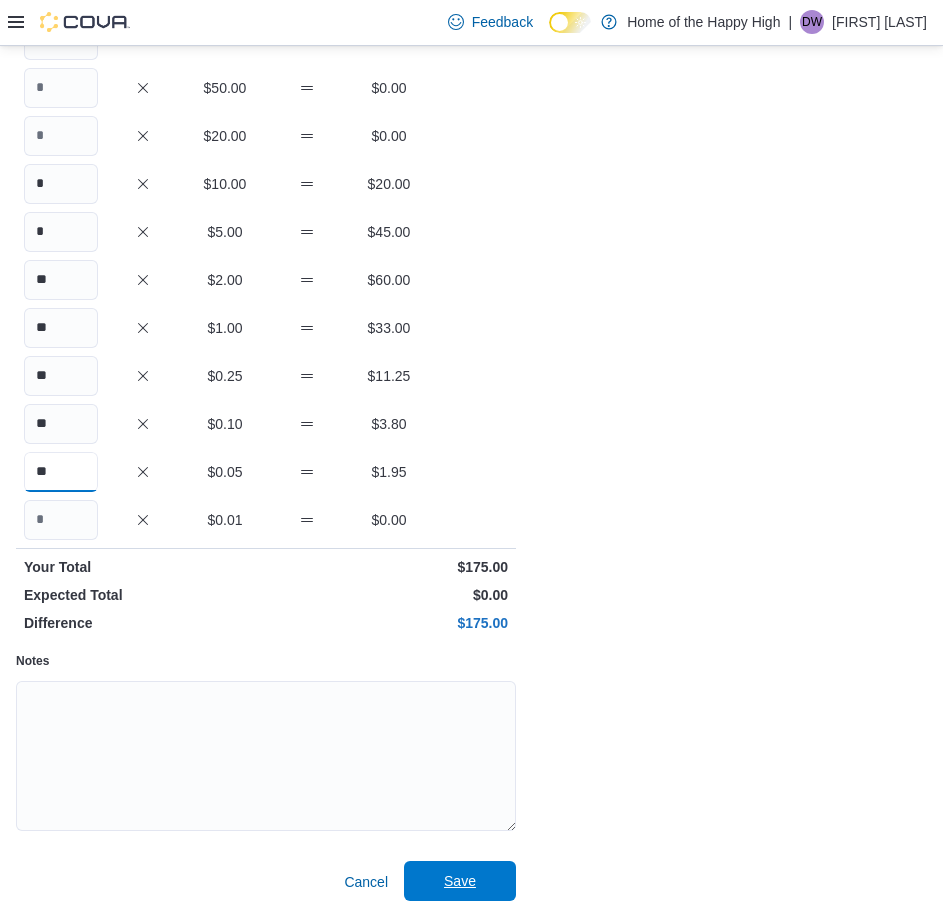 type on "**" 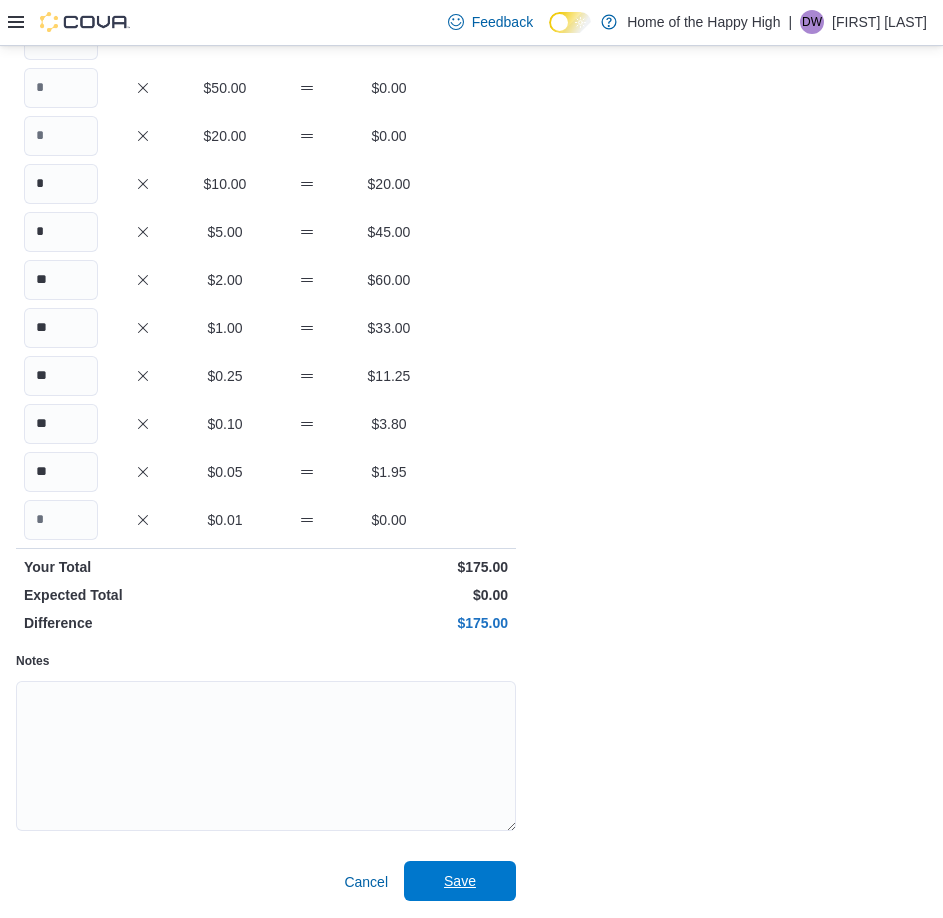 click on "Save" at bounding box center [460, 881] 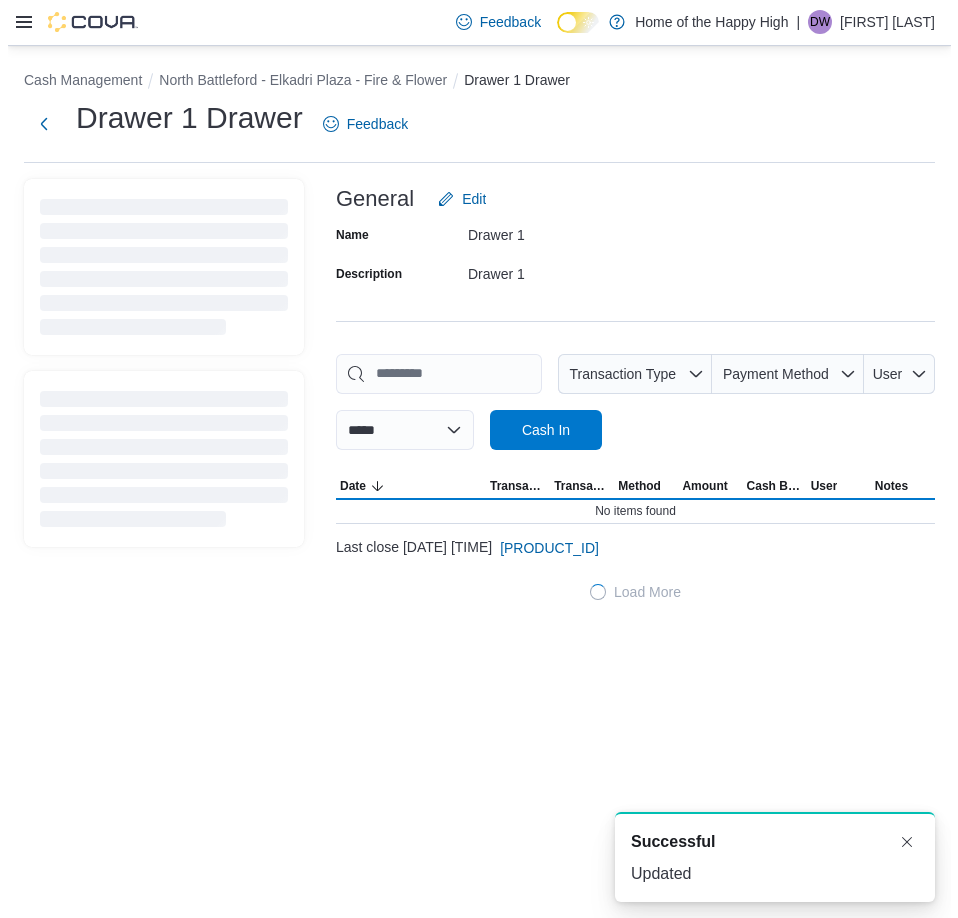 scroll, scrollTop: 0, scrollLeft: 0, axis: both 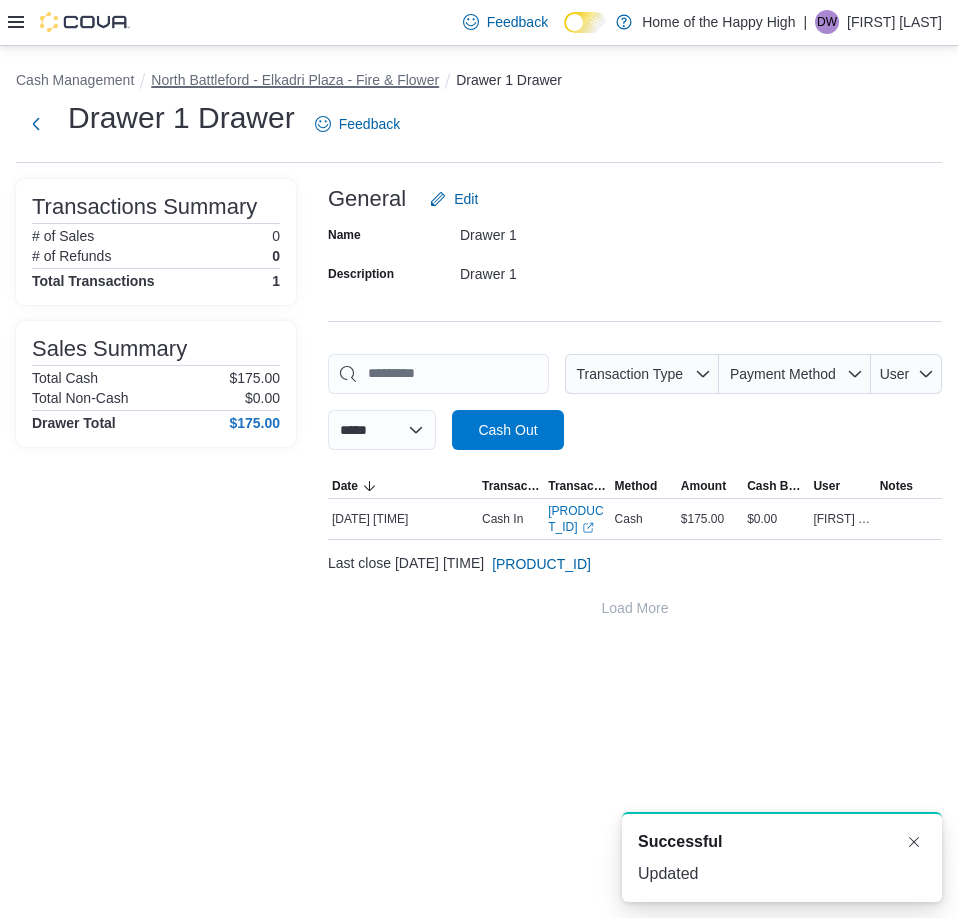 click on "North Battleford - Elkadri Plaza - Fire & Flower" at bounding box center [295, 80] 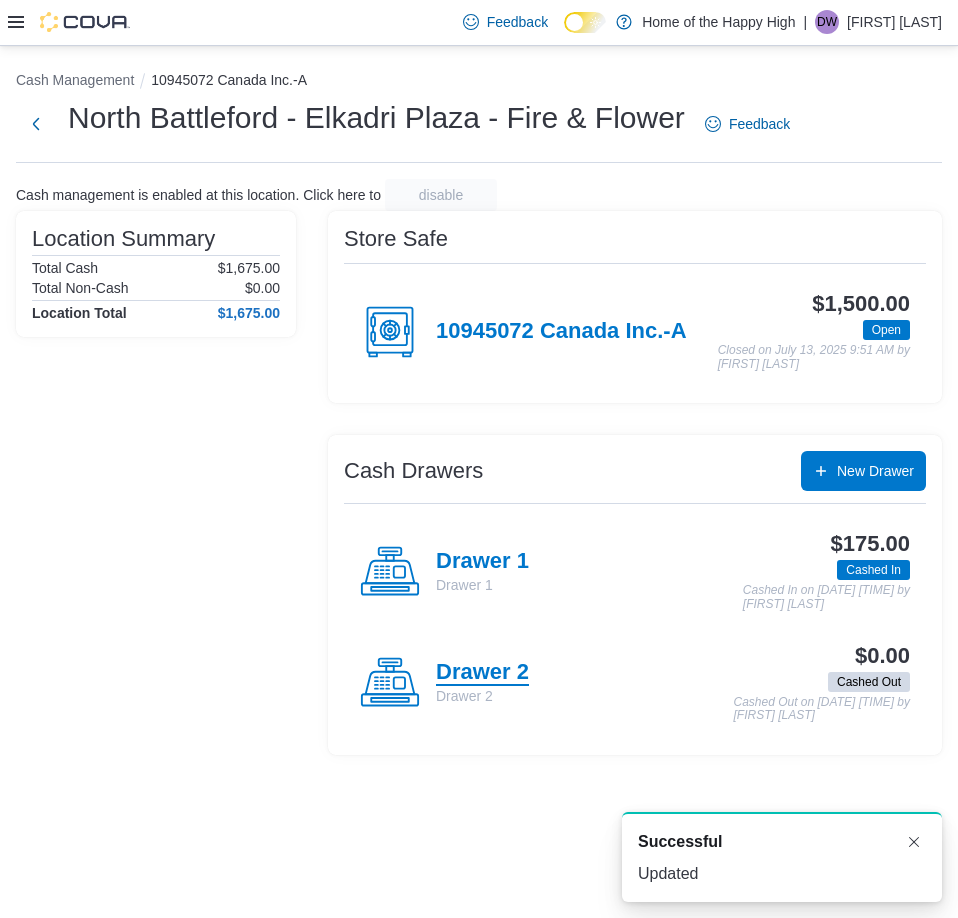 click on "Drawer 2" at bounding box center (482, 673) 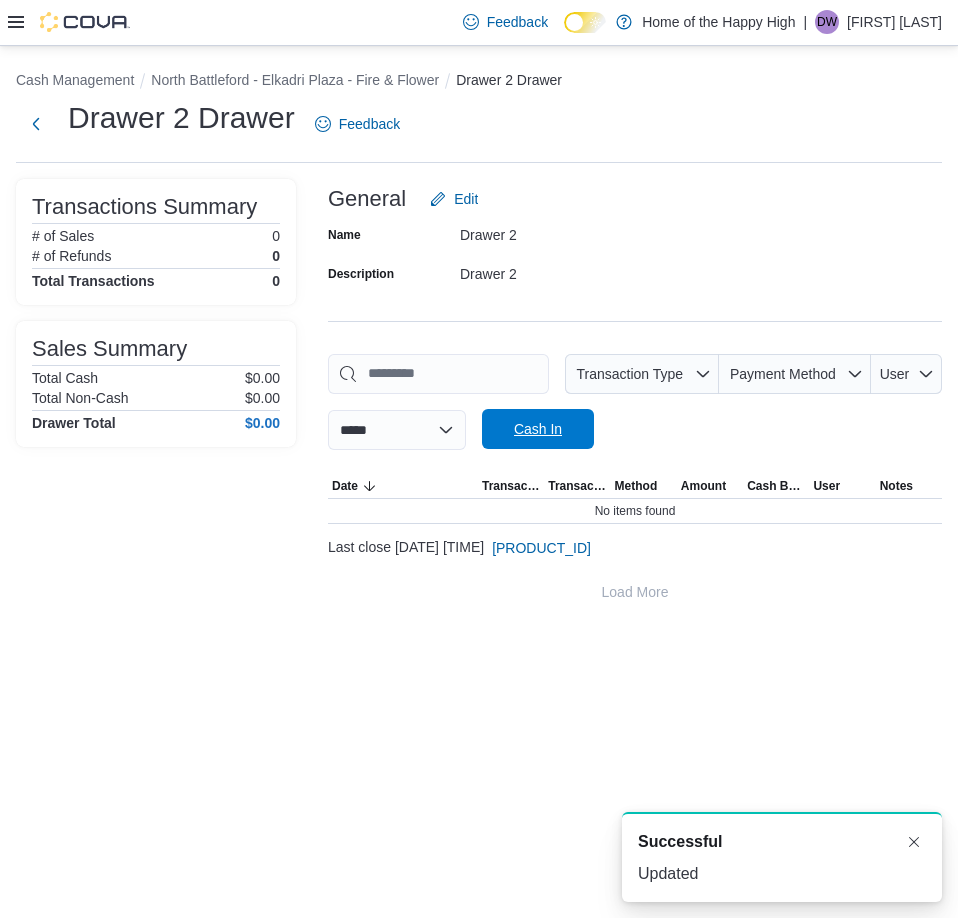 click on "Cash In" at bounding box center (538, 429) 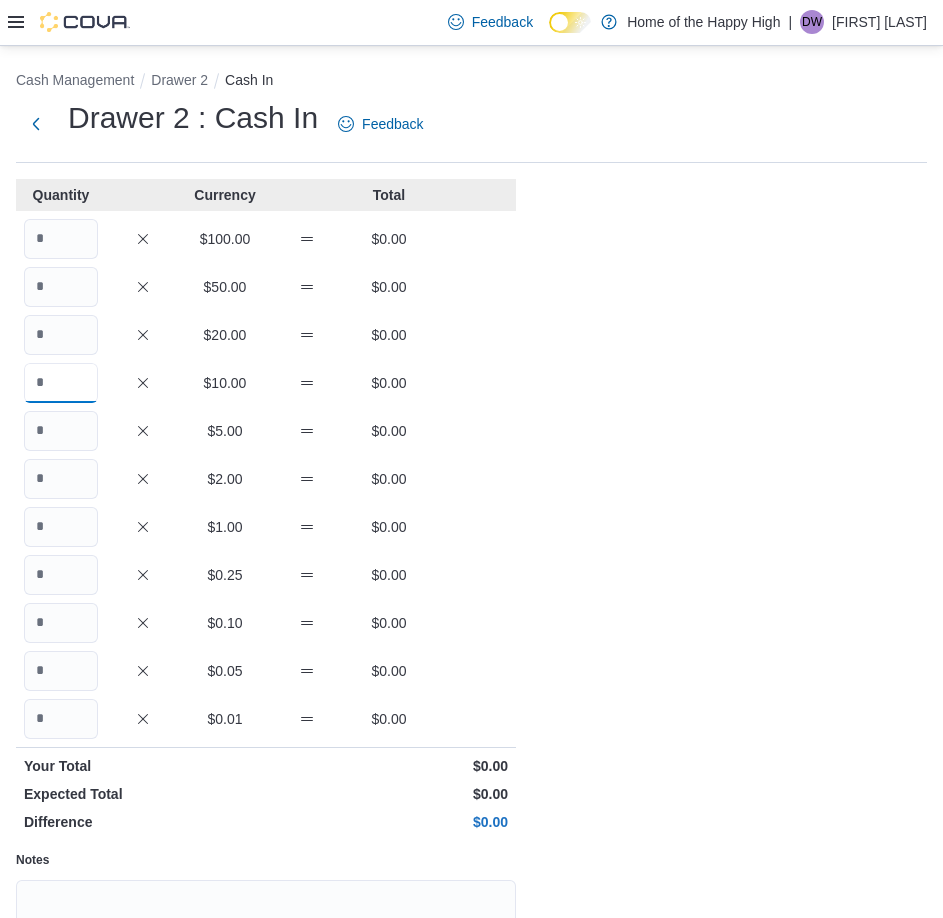 click at bounding box center (61, 383) 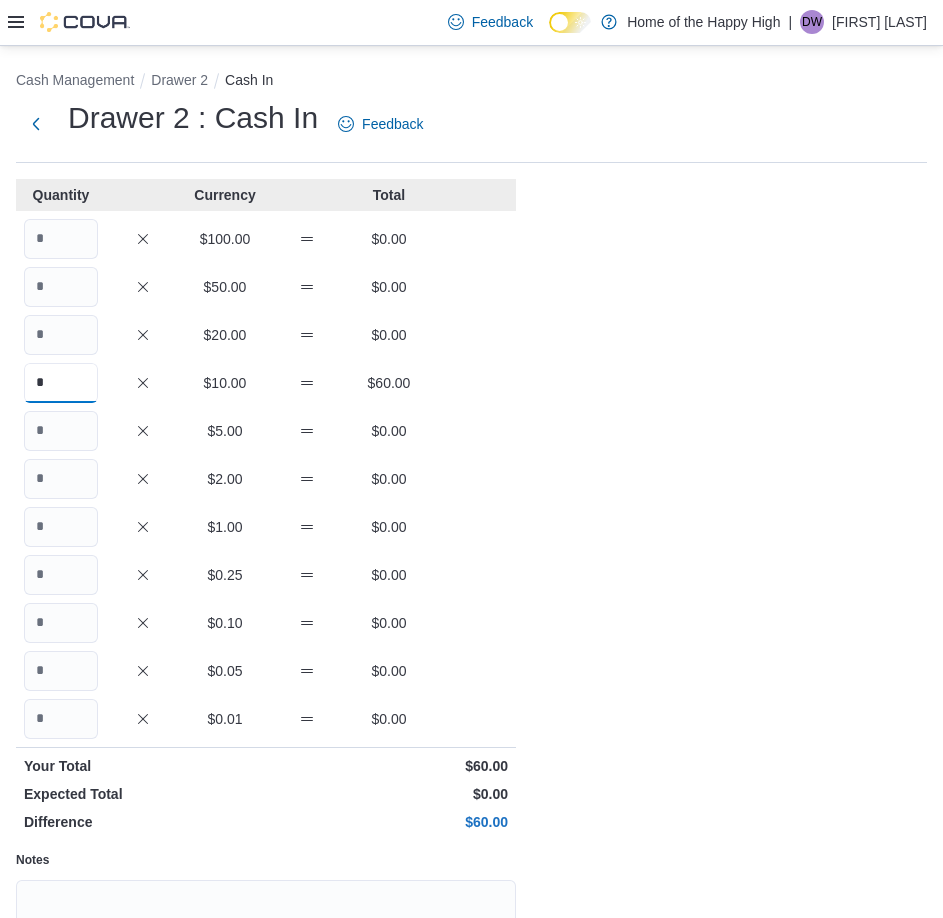 type on "*" 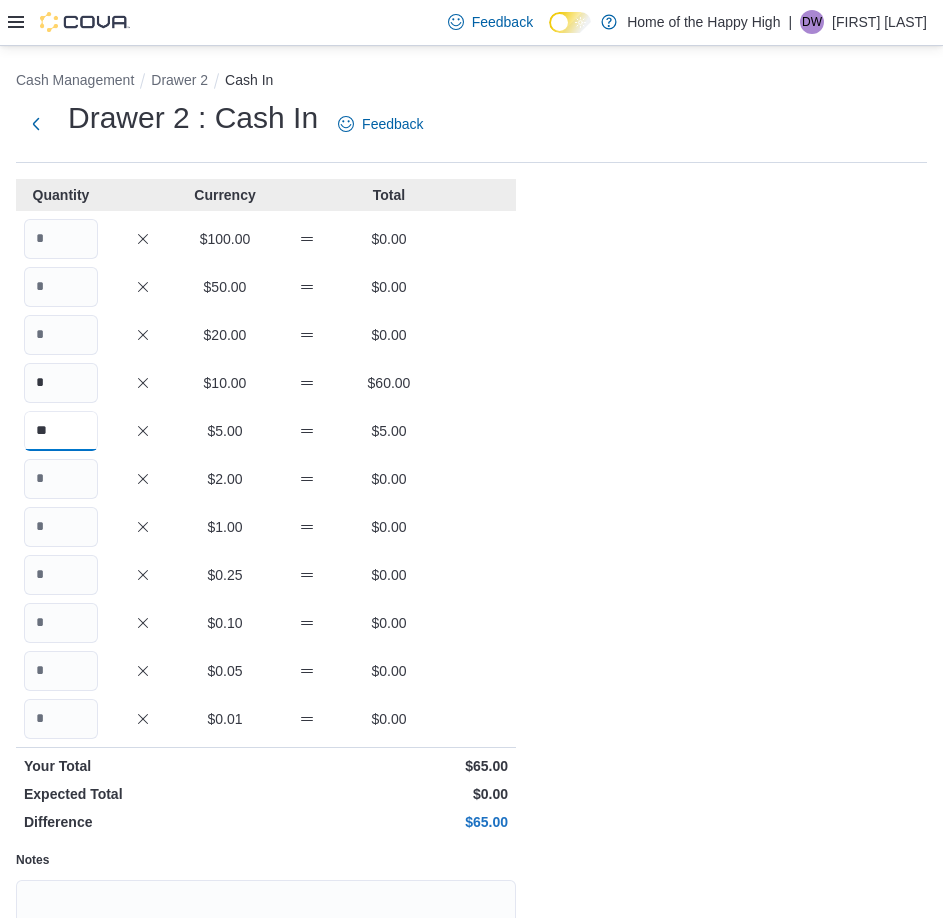 type on "**" 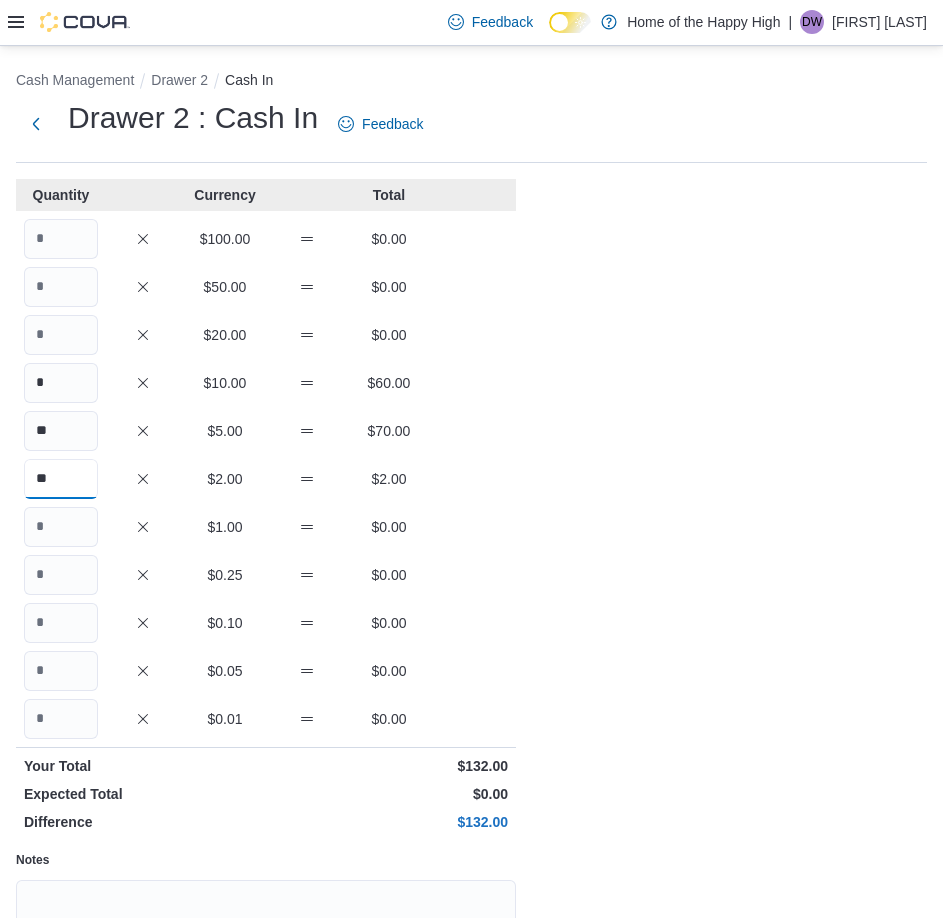 type on "**" 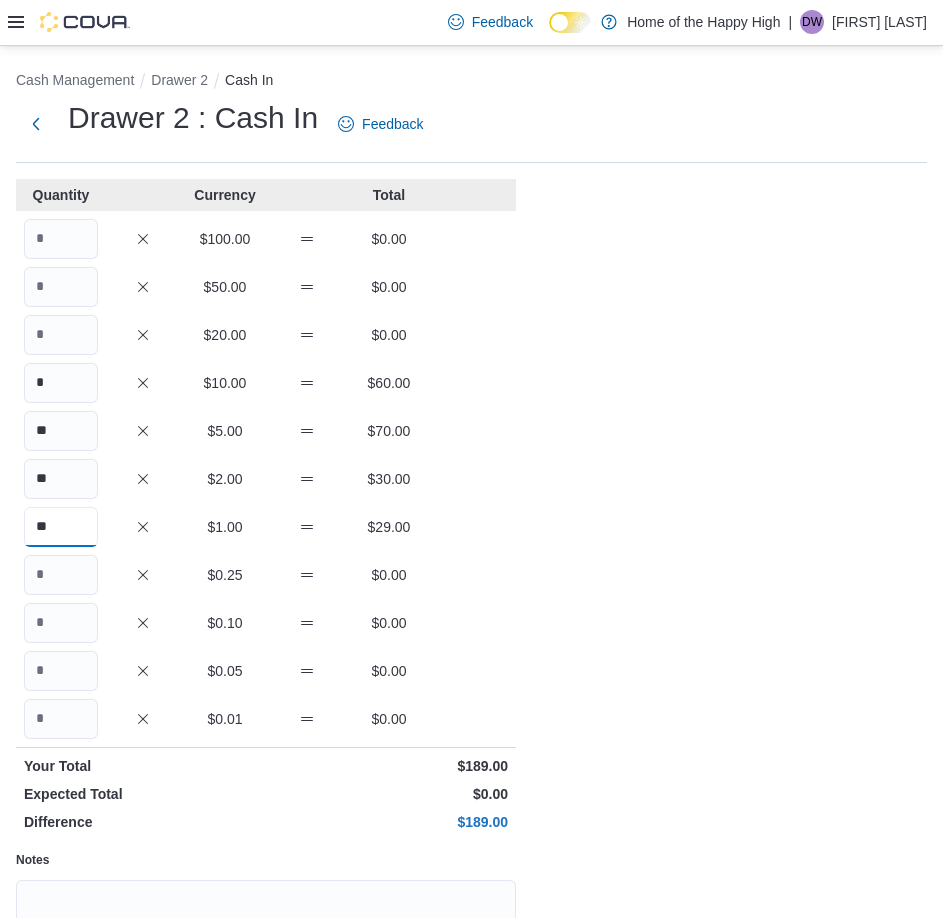 type on "**" 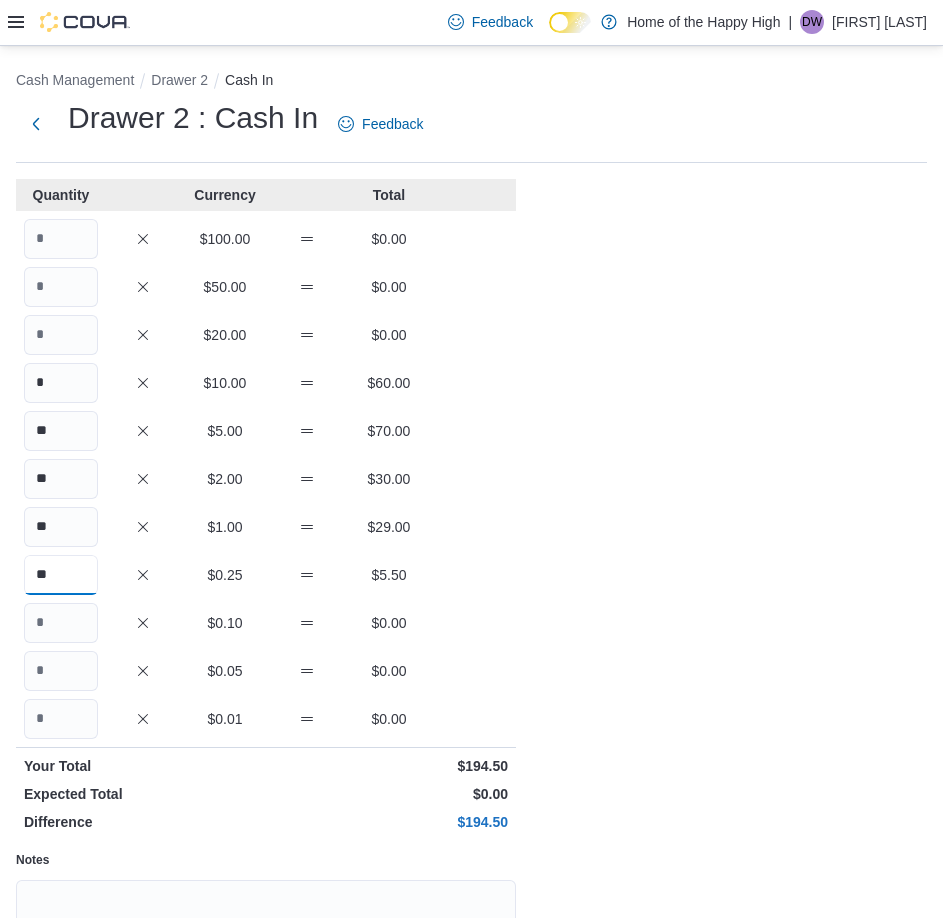 type on "**" 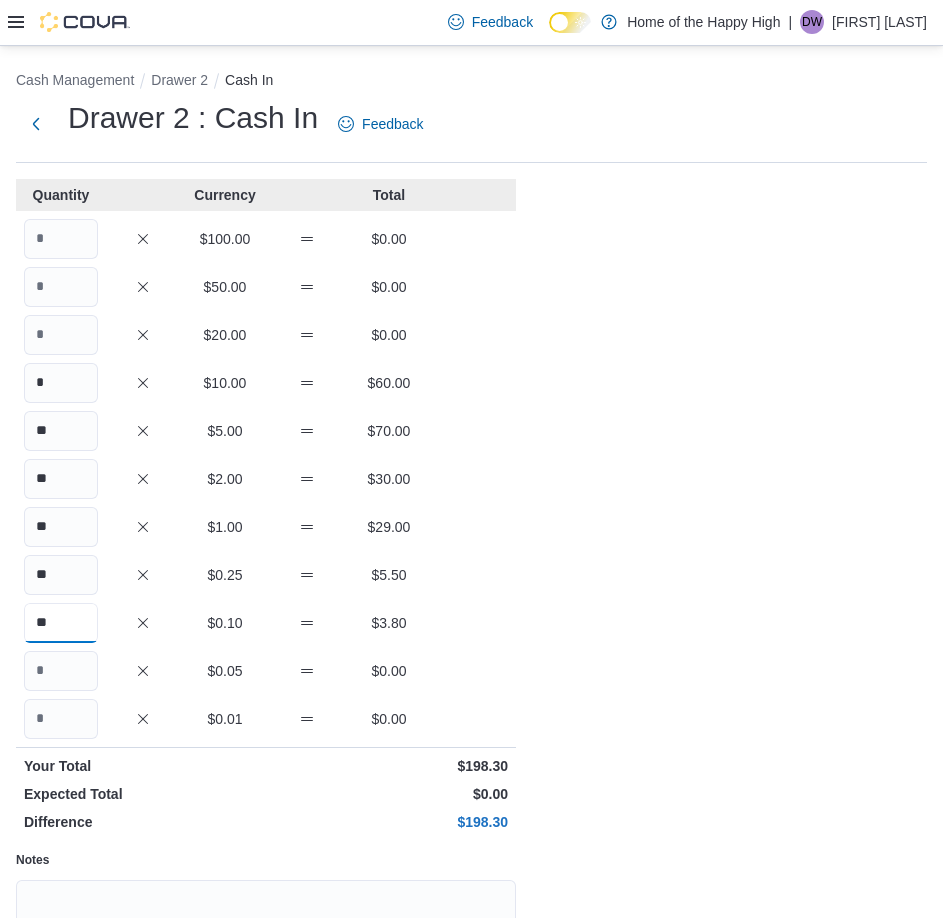 type on "**" 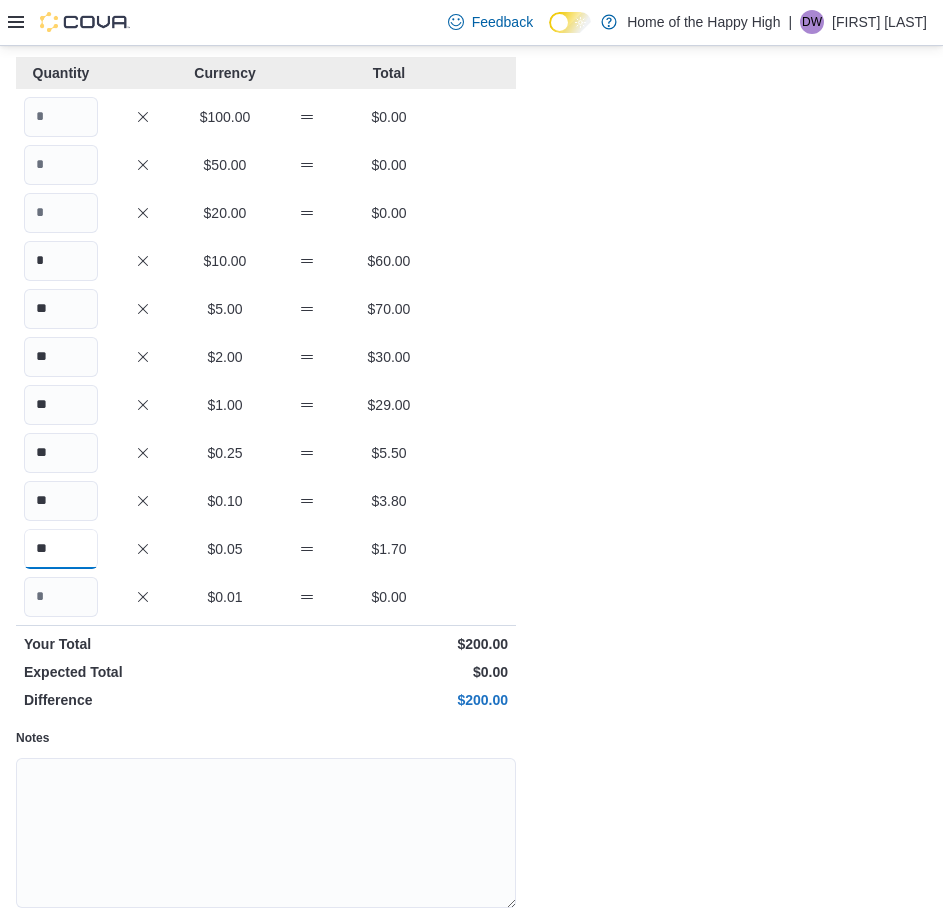 scroll, scrollTop: 199, scrollLeft: 0, axis: vertical 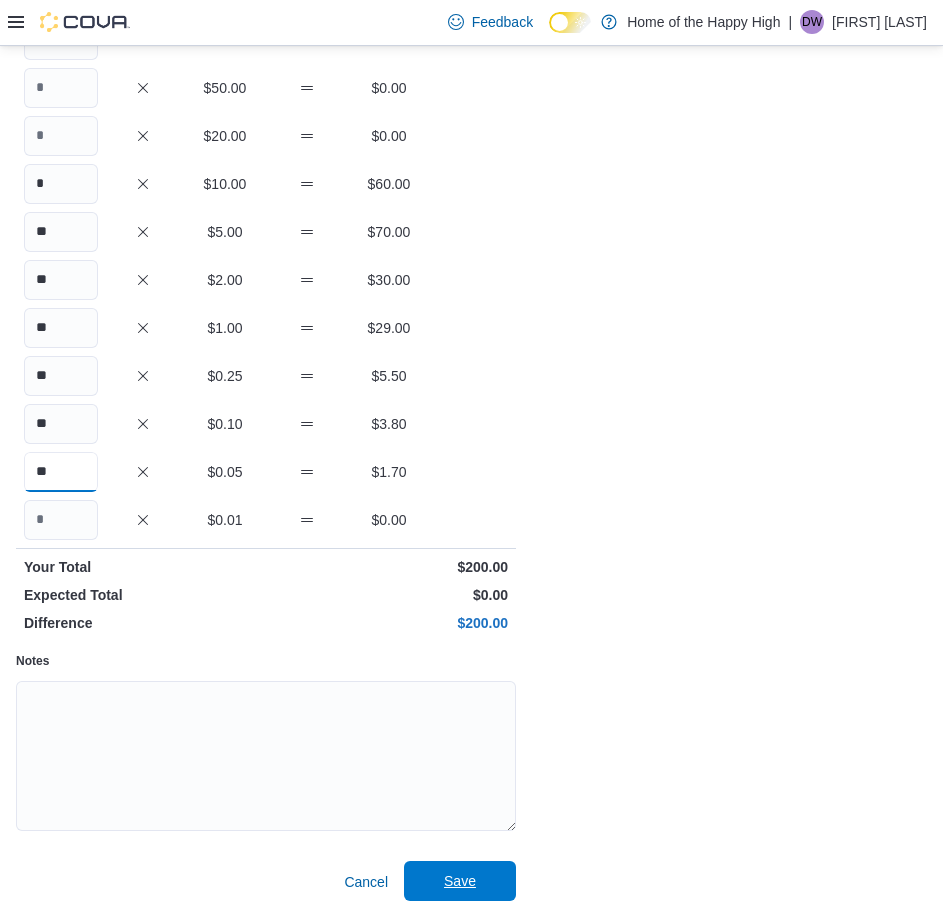 type on "**" 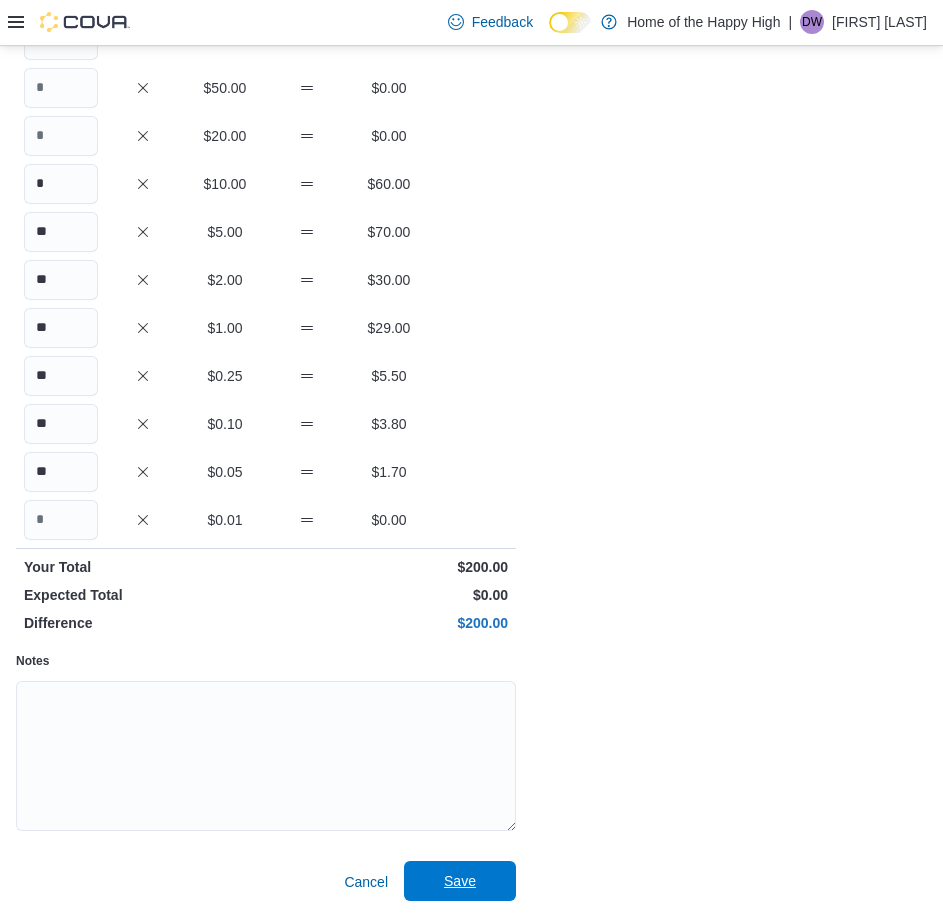 click on "Save" at bounding box center [460, 881] 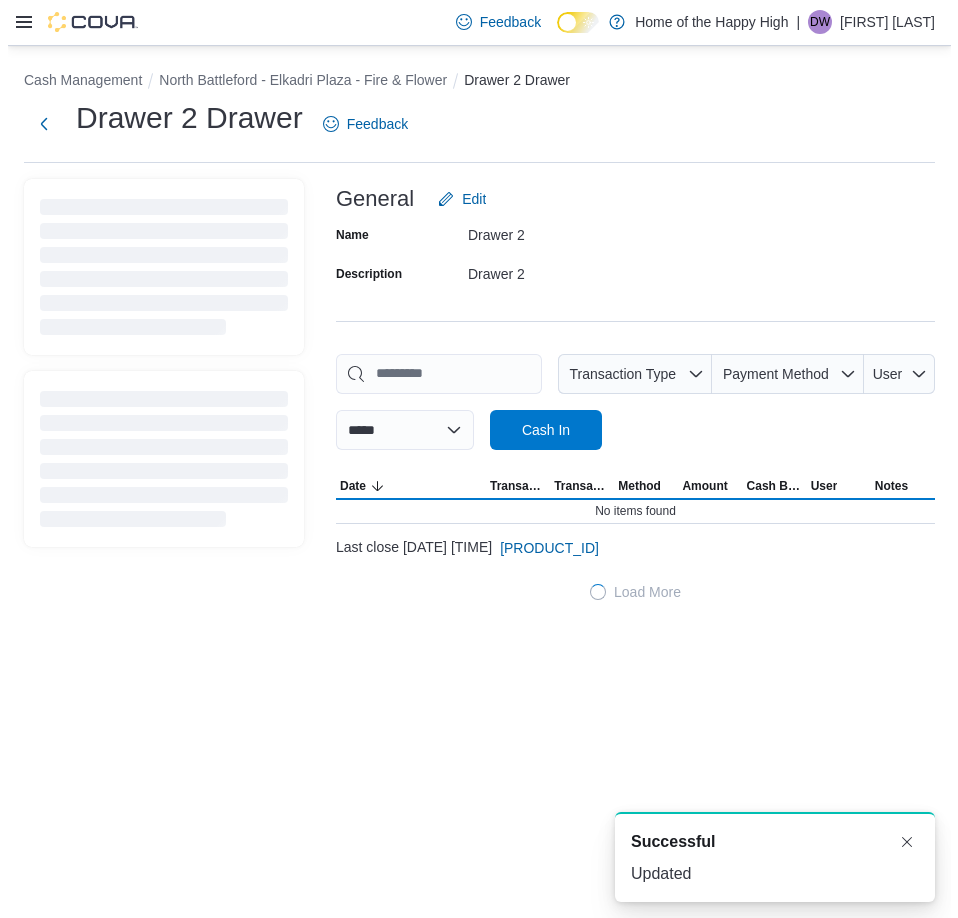 scroll, scrollTop: 0, scrollLeft: 0, axis: both 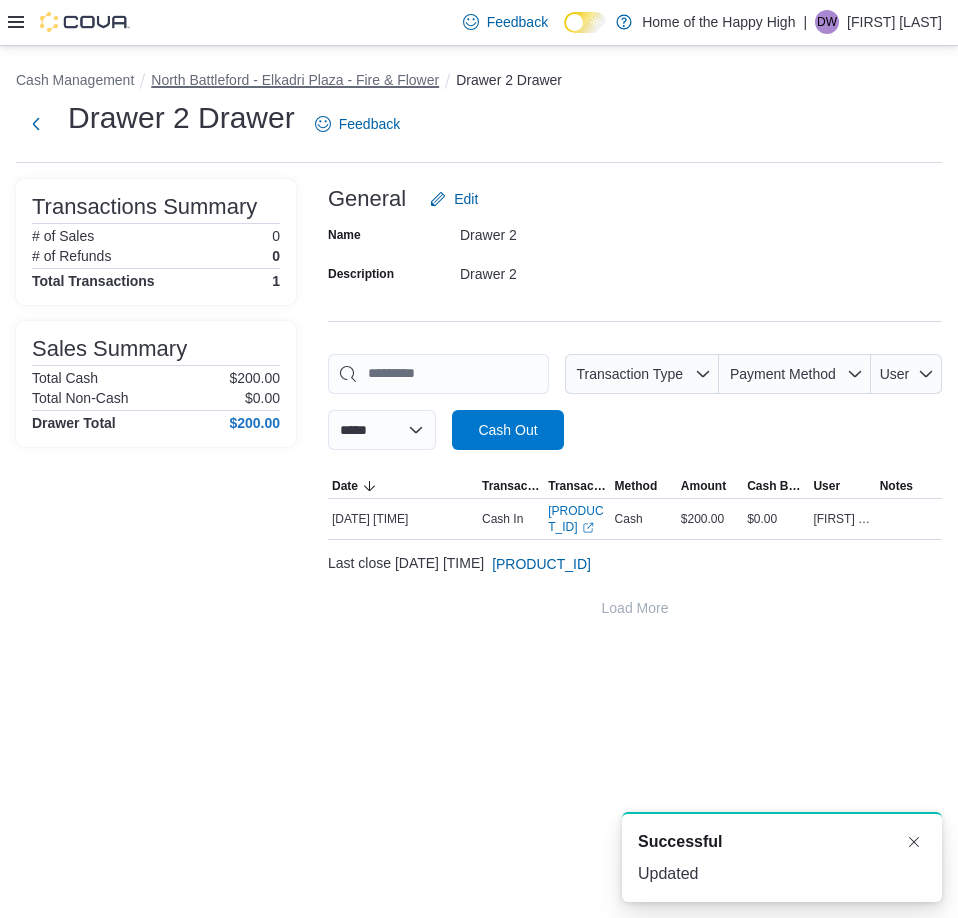 click on "North Battleford - Elkadri Plaza - Fire & Flower" at bounding box center [295, 80] 